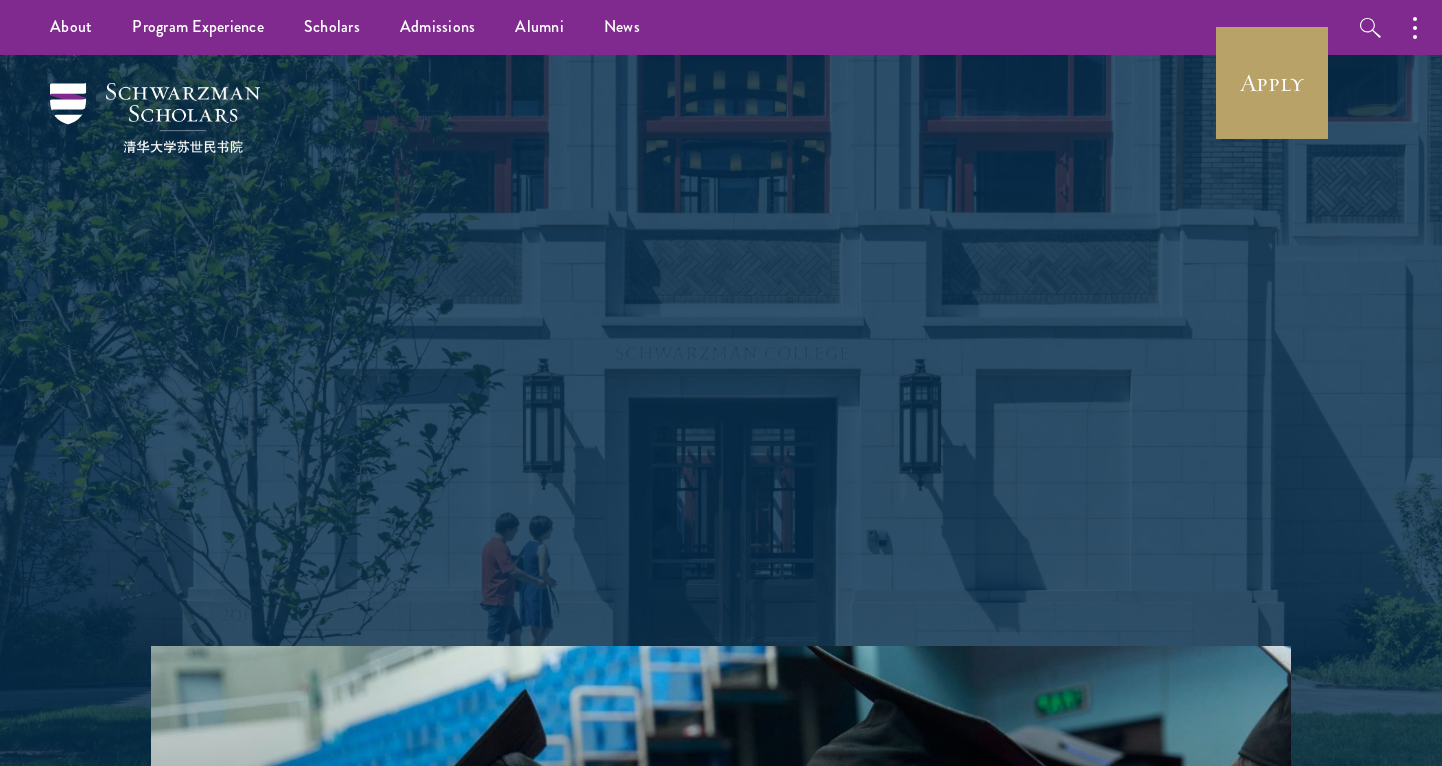 scroll, scrollTop: -2, scrollLeft: 0, axis: vertical 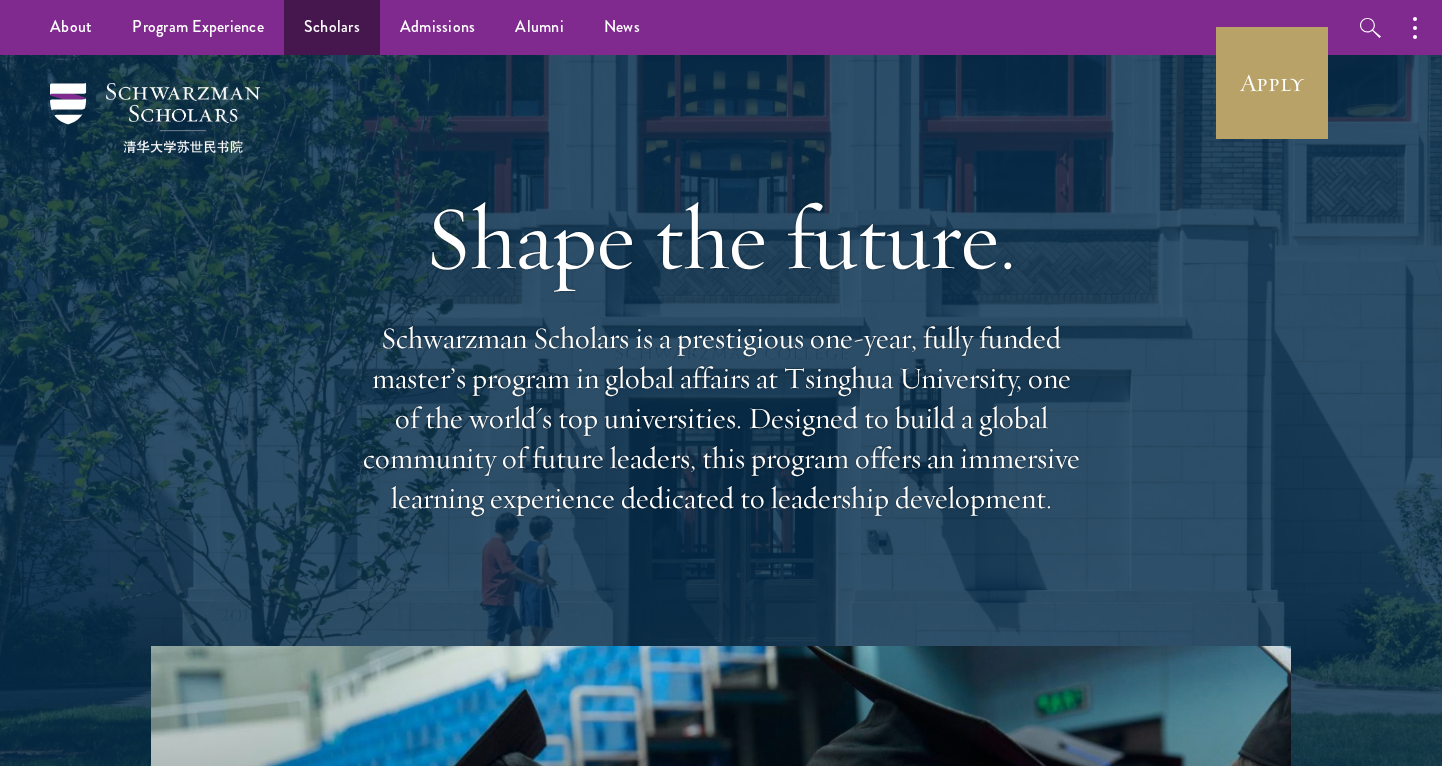 click on "Scholars" at bounding box center [332, 27] 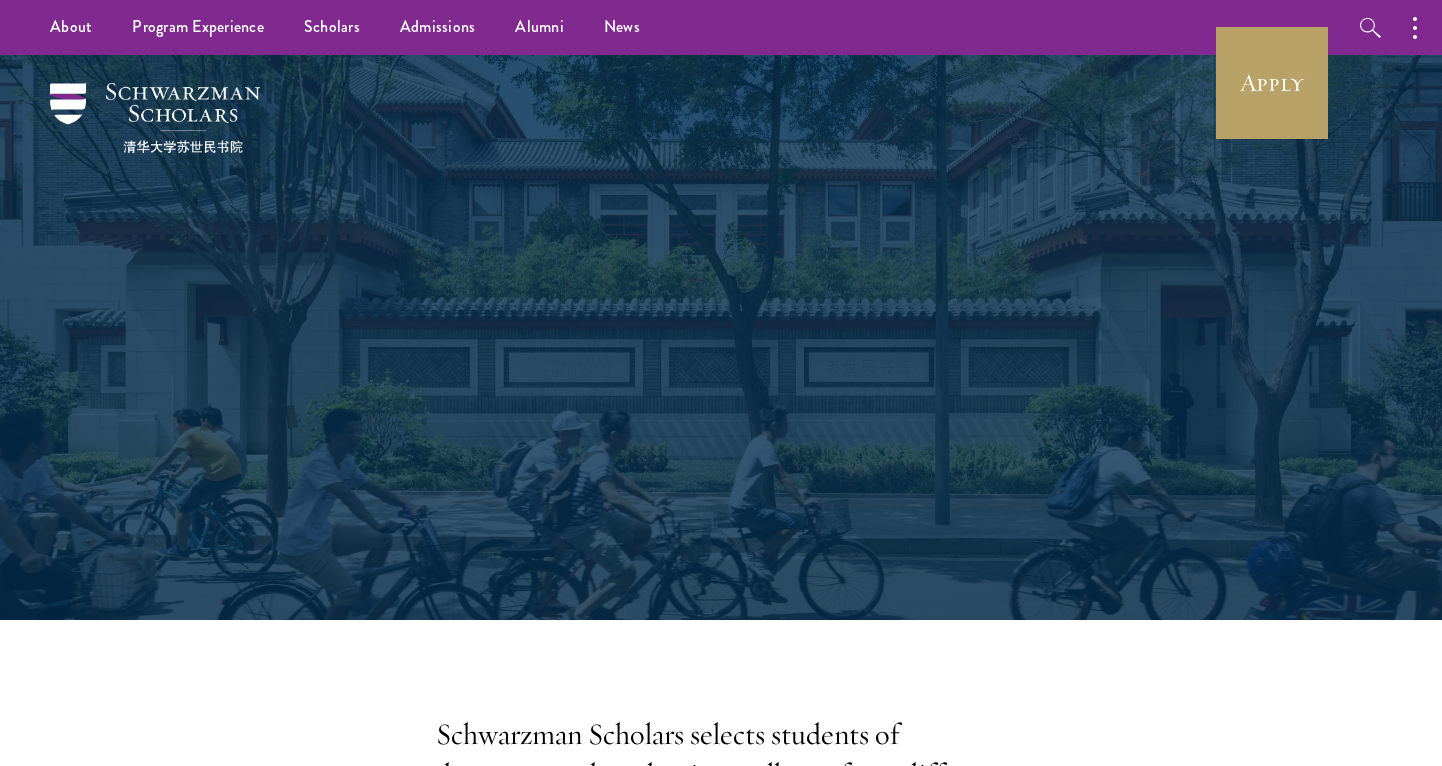 scroll, scrollTop: 0, scrollLeft: 0, axis: both 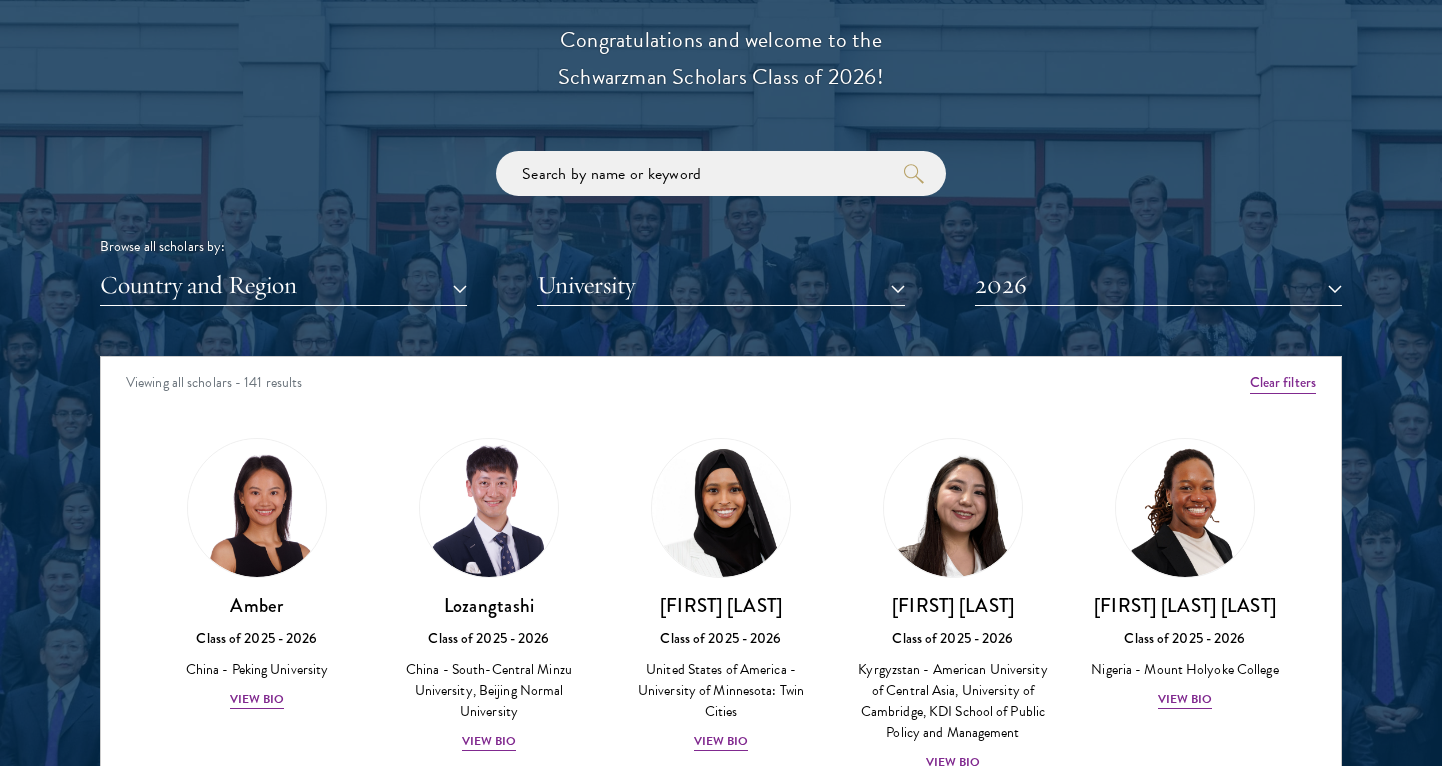 click on "Country and Region
All Countries and Regions
Afghanistan
Antigua and Barbuda
Argentina
Armenia
Australia
Austria
Azerbaijan
Bangladesh
Belarus
Benin
Bosnia and Herzegovina
Botswana
Brazil
Burkina Faso
Burundi
Cameroon
Canada
Chile
China
Colombia
Cote D'Ivoire
Croatia
Denmark
Dominican Republic
Ecuador
Egypt
France
Georgia
Germany
Ghana
Greece
Guinea" at bounding box center [721, 285] 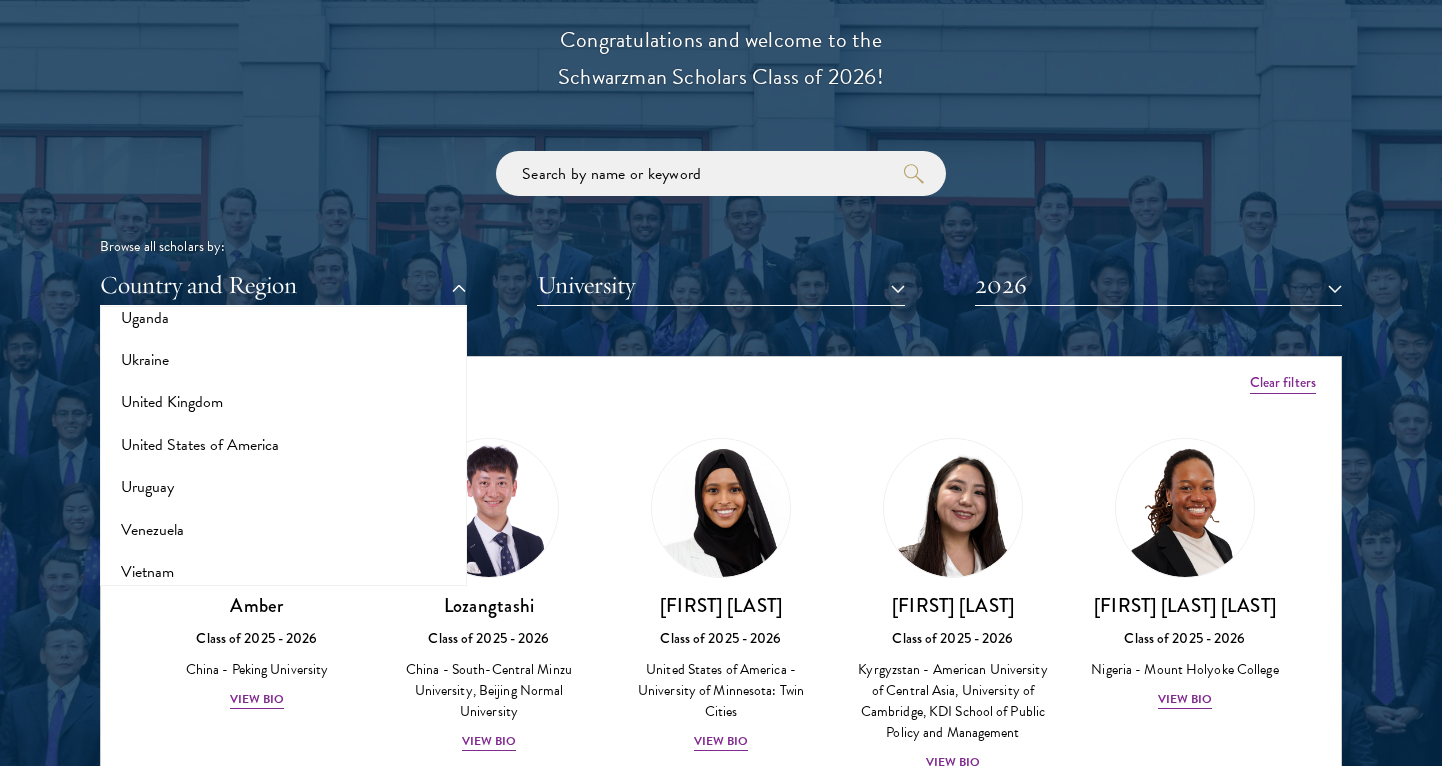 scroll, scrollTop: 4093, scrollLeft: 0, axis: vertical 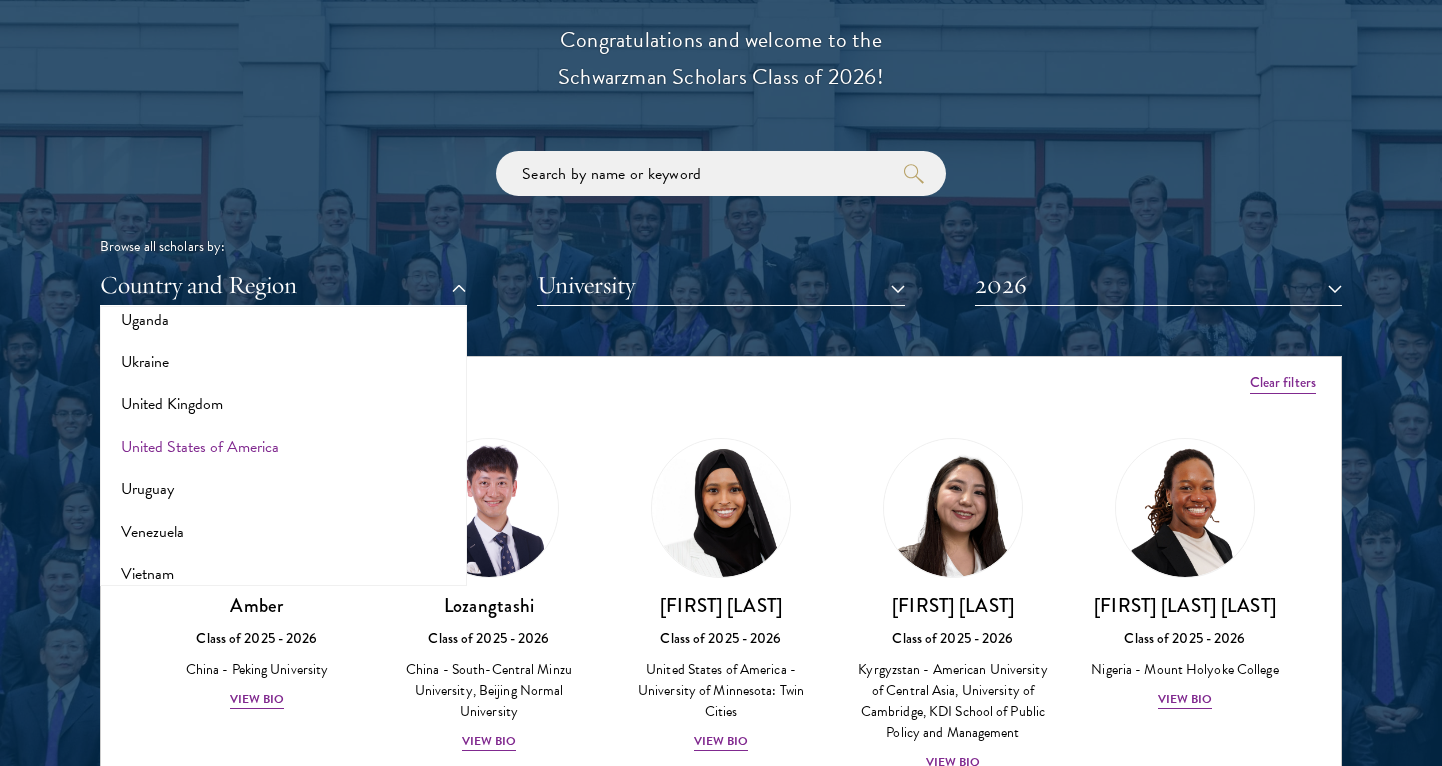 click on "United States of America" at bounding box center (283, 447) 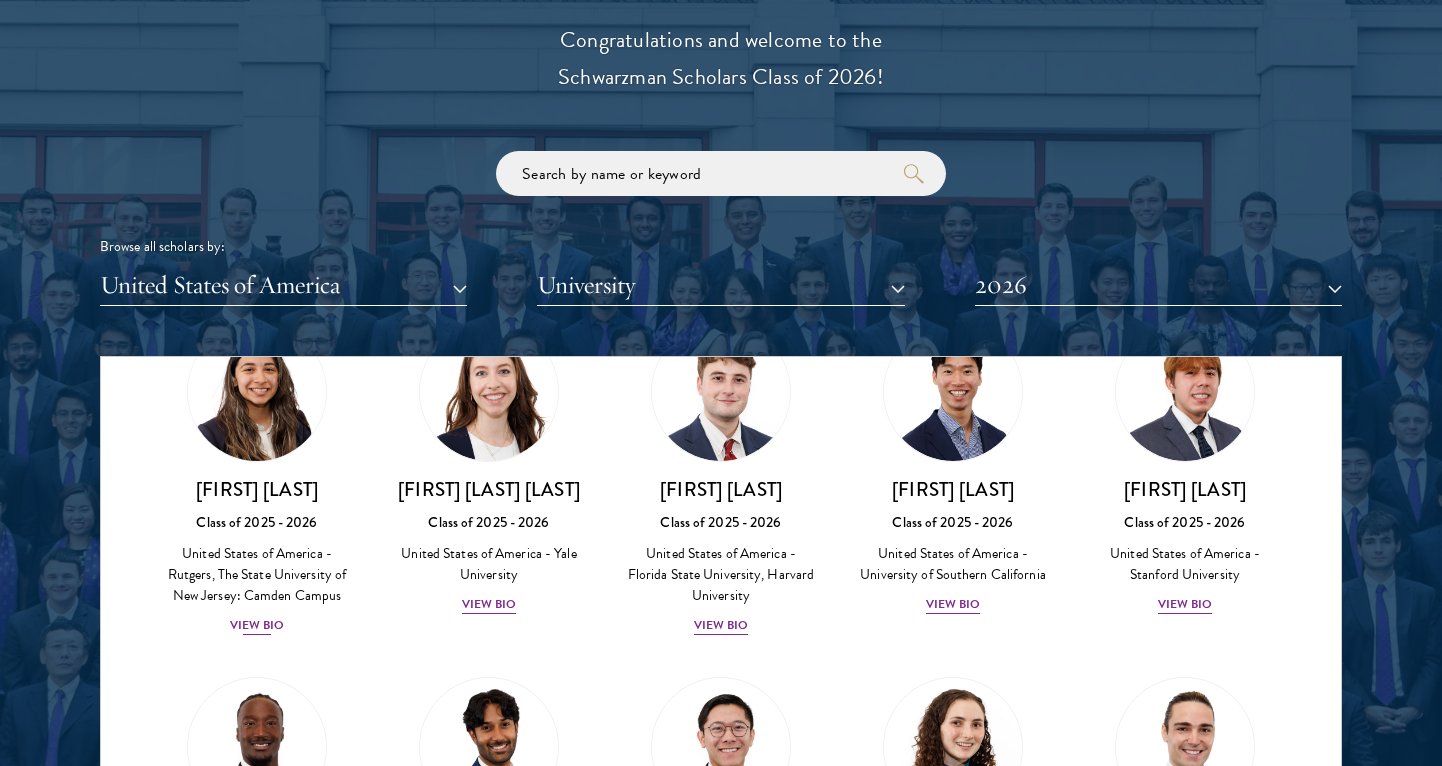 scroll, scrollTop: 2269, scrollLeft: 0, axis: vertical 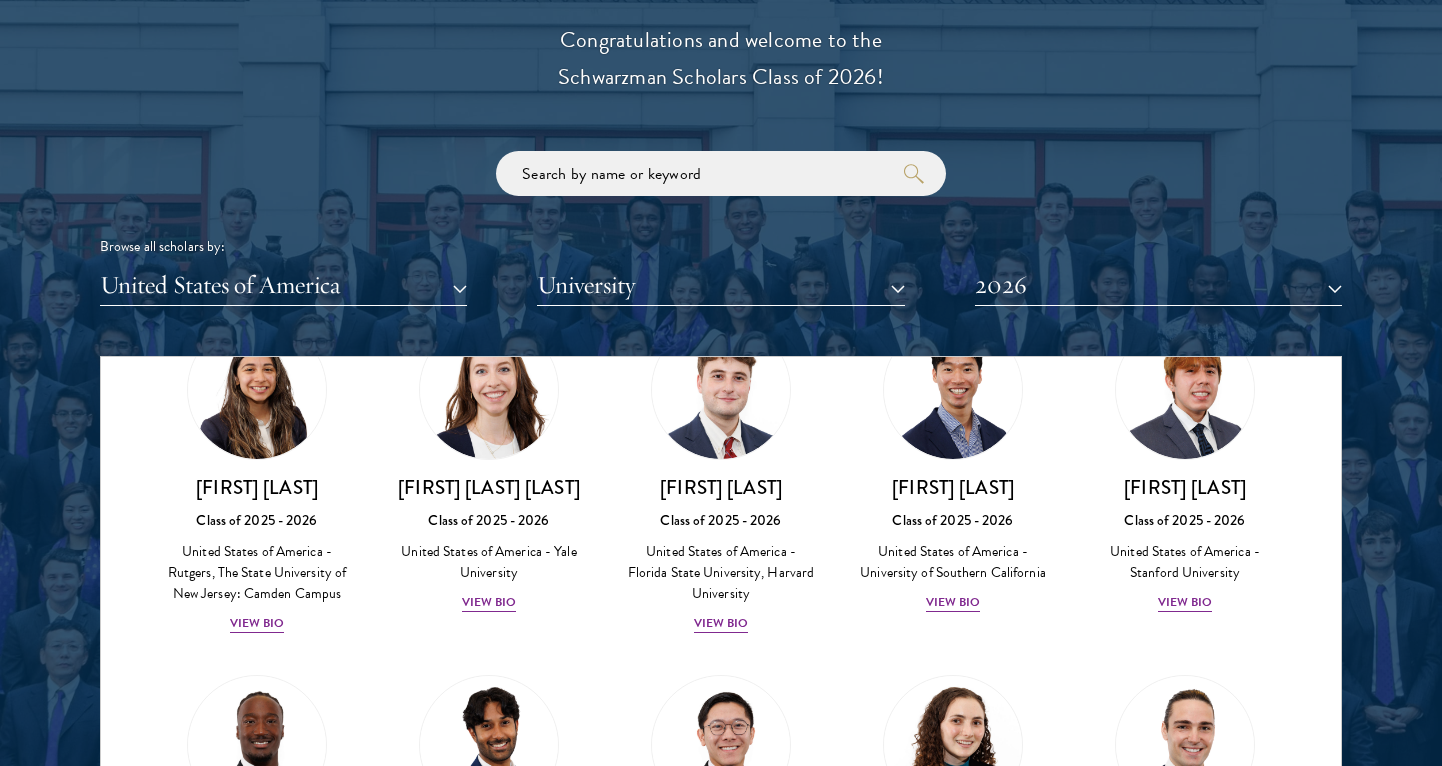 drag, startPoint x: 390, startPoint y: 491, endPoint x: 384, endPoint y: 505, distance: 15.231546 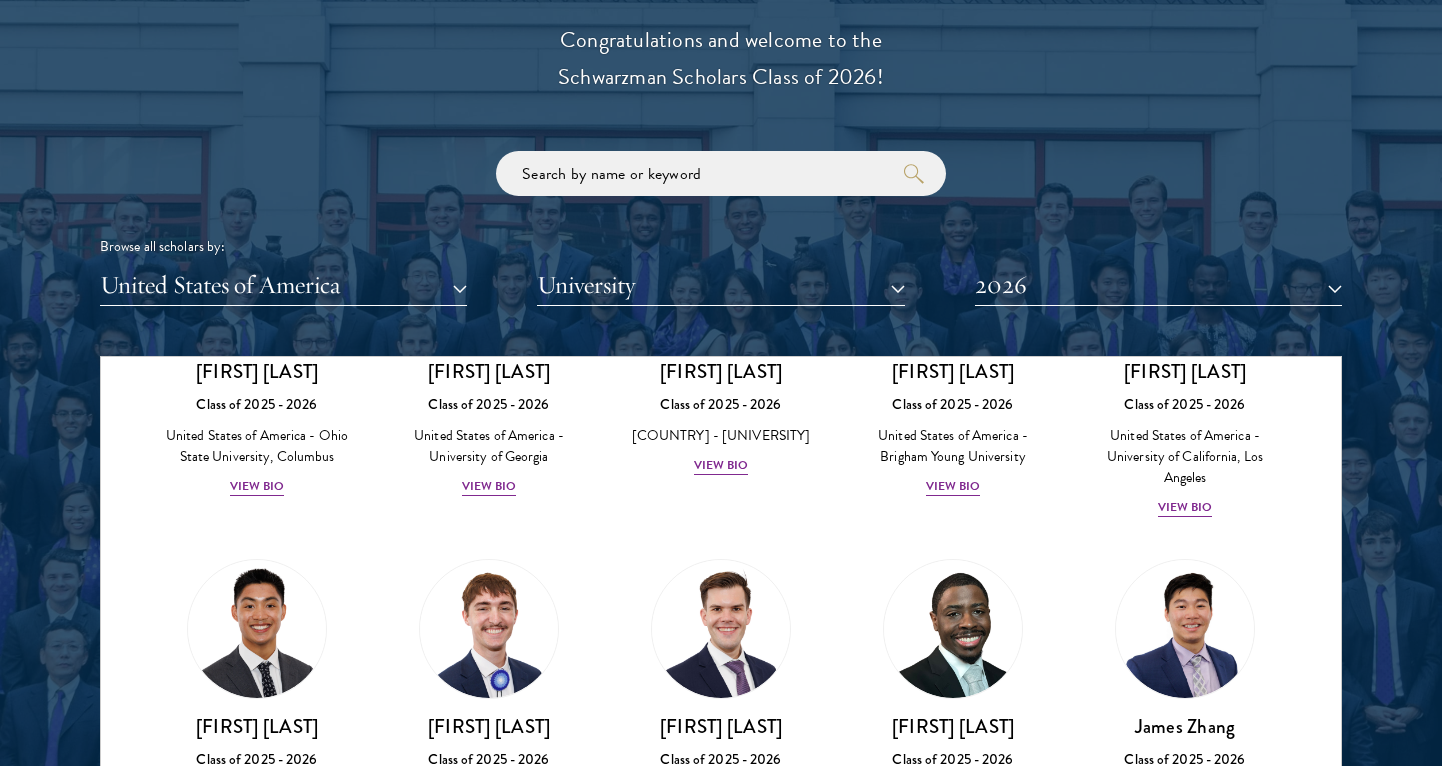 scroll, scrollTop: 3471, scrollLeft: 0, axis: vertical 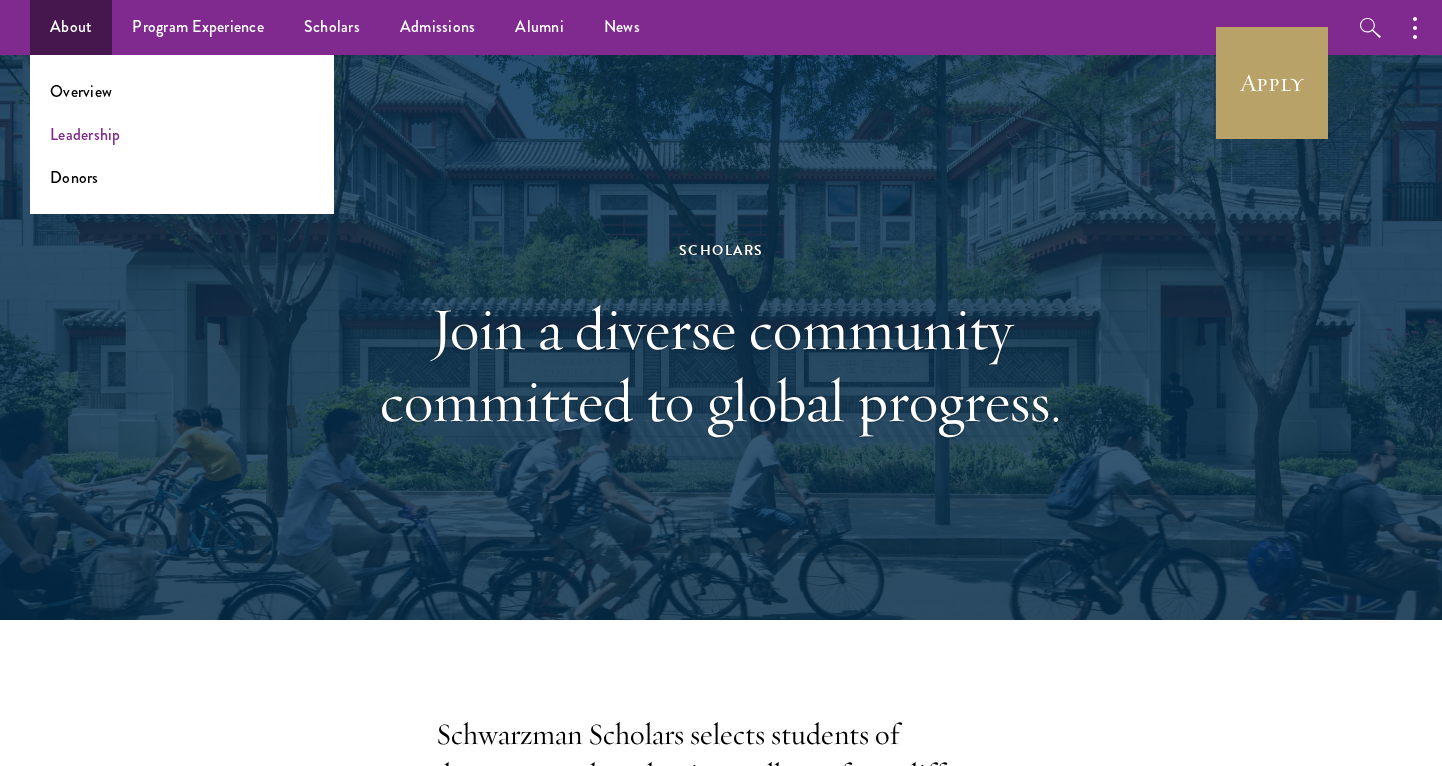 click on "Leadership" at bounding box center [85, 134] 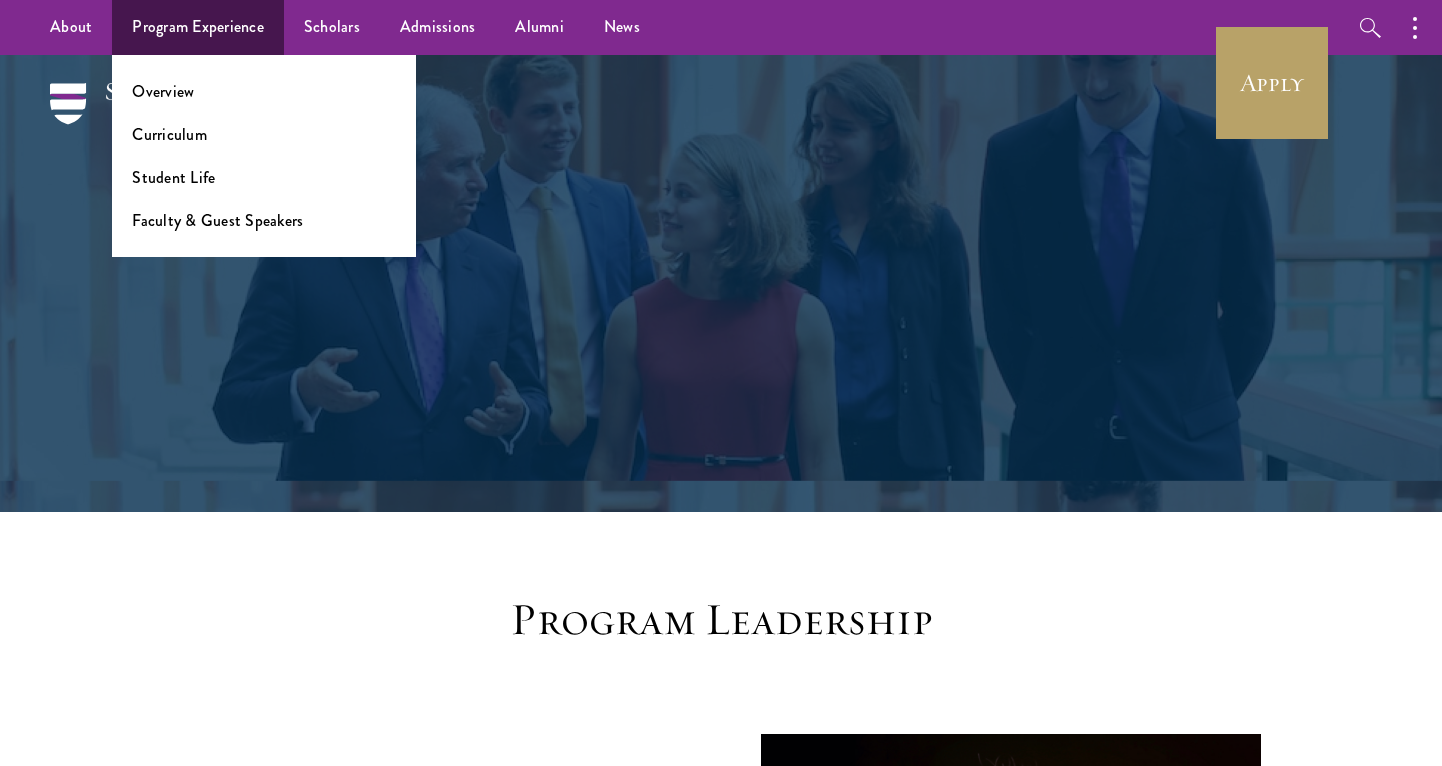 scroll, scrollTop: 0, scrollLeft: 0, axis: both 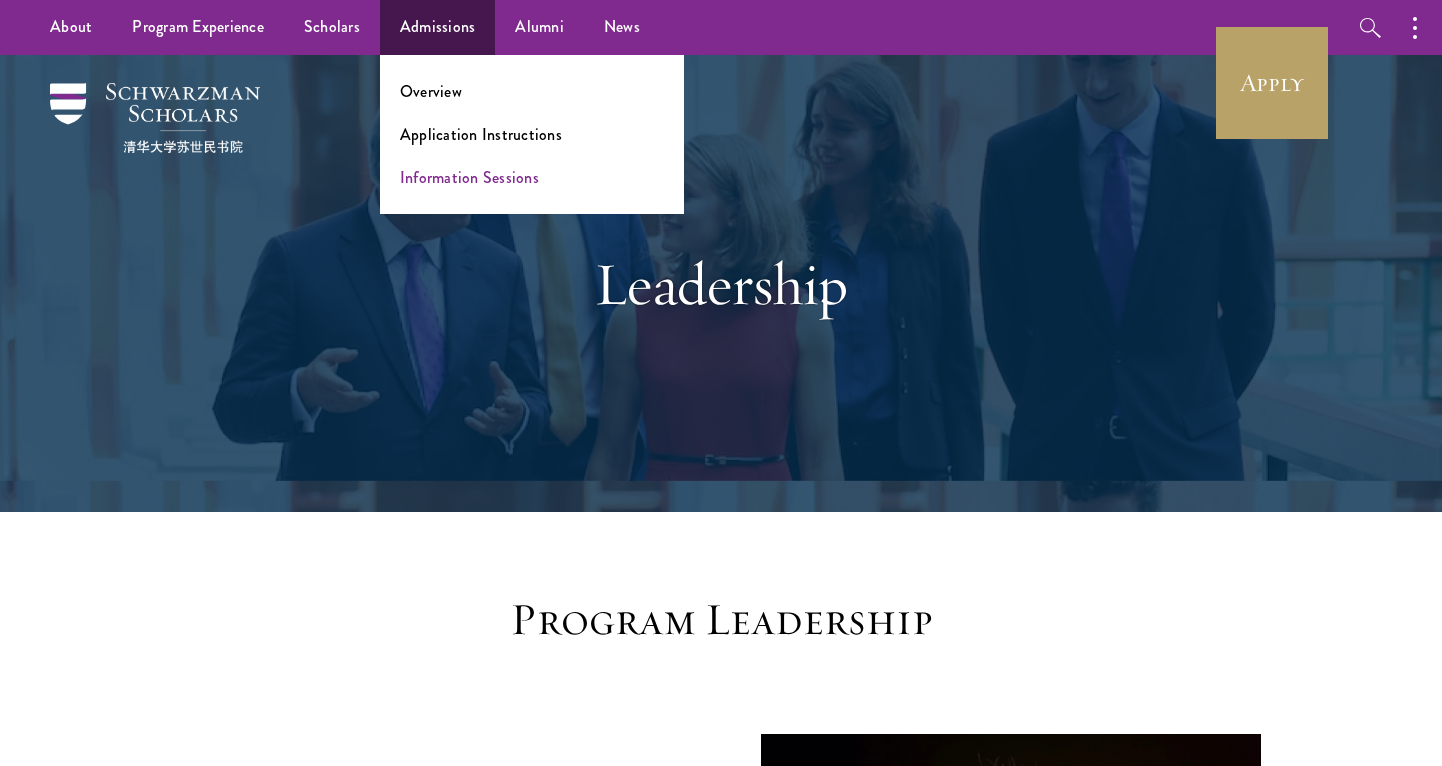 click on "Information Sessions" at bounding box center (469, 177) 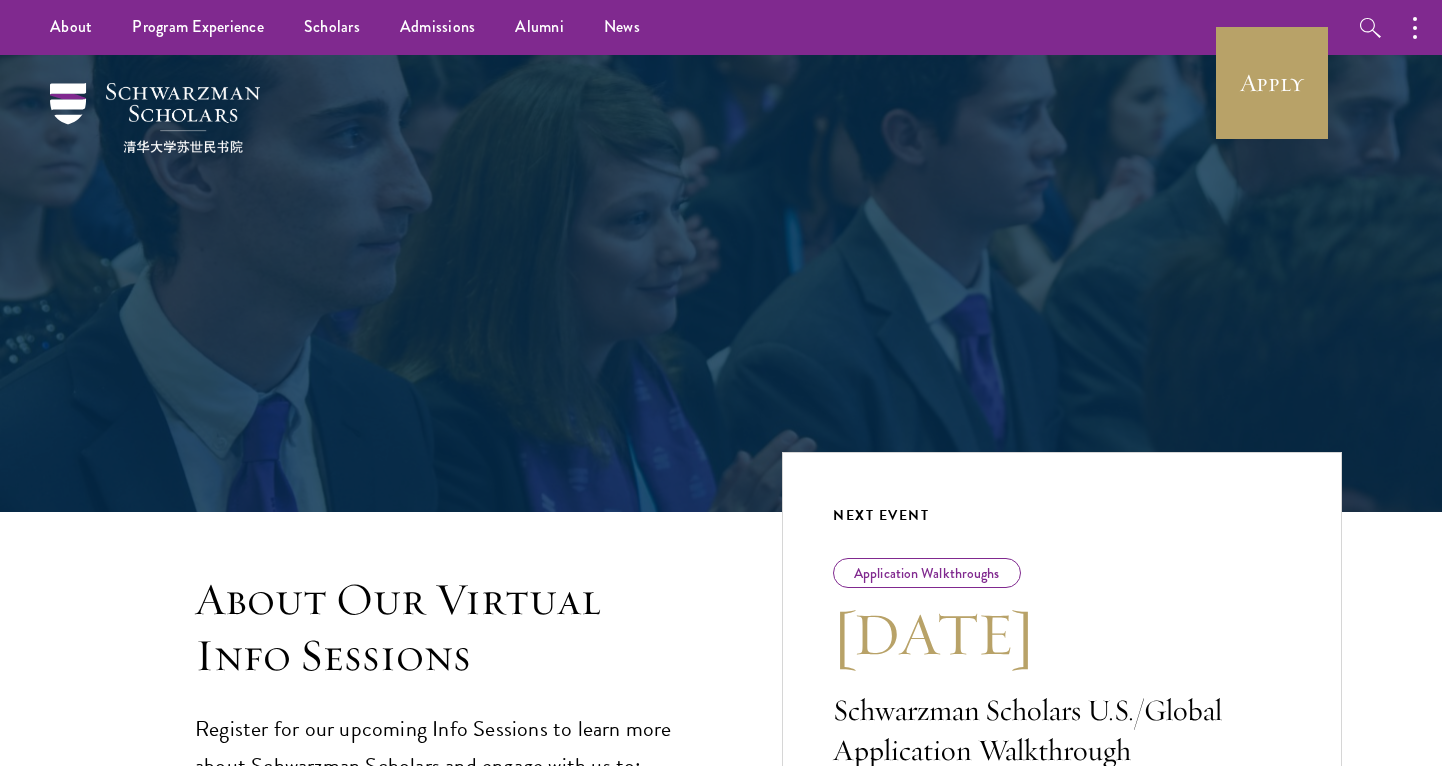 scroll, scrollTop: 0, scrollLeft: 0, axis: both 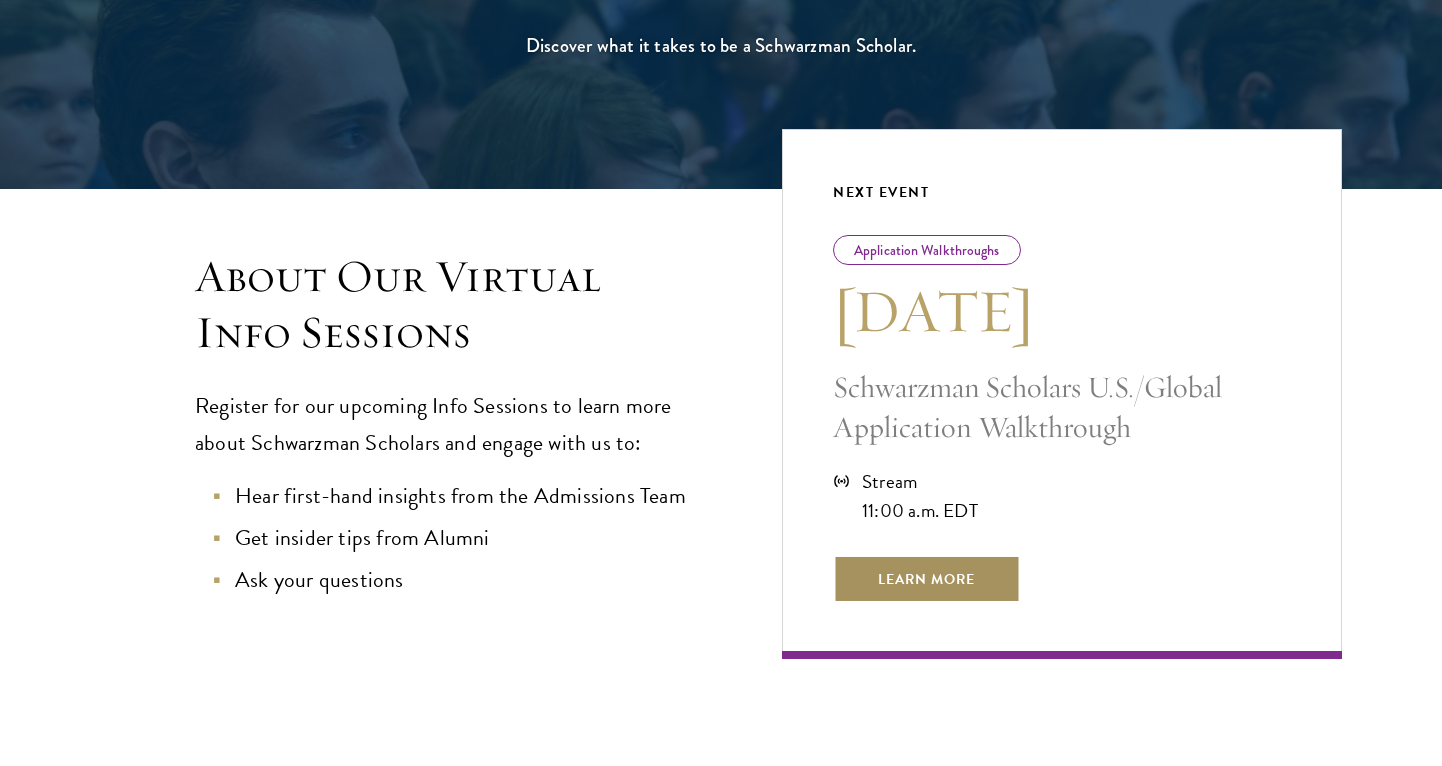 click on "Learn More" at bounding box center [926, 579] 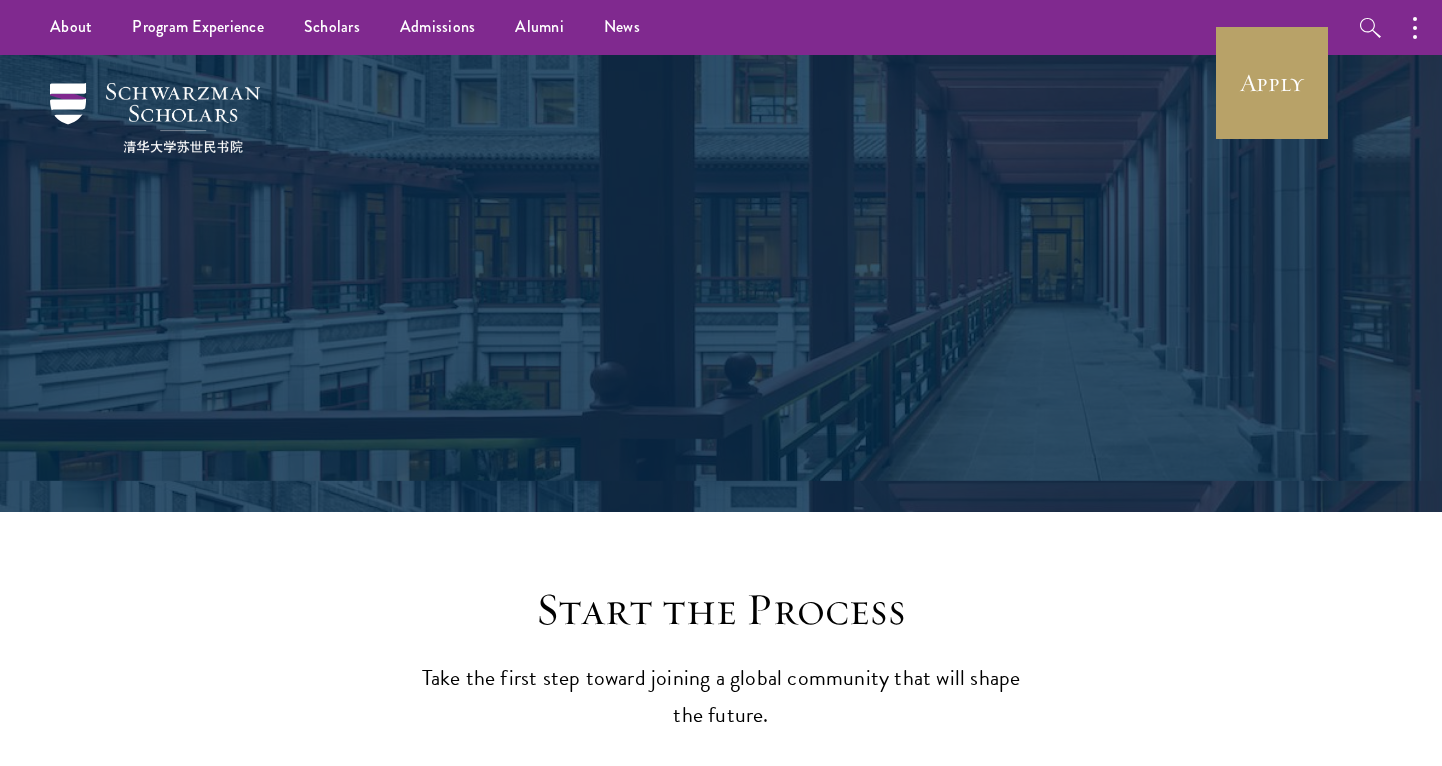 scroll, scrollTop: 48, scrollLeft: 0, axis: vertical 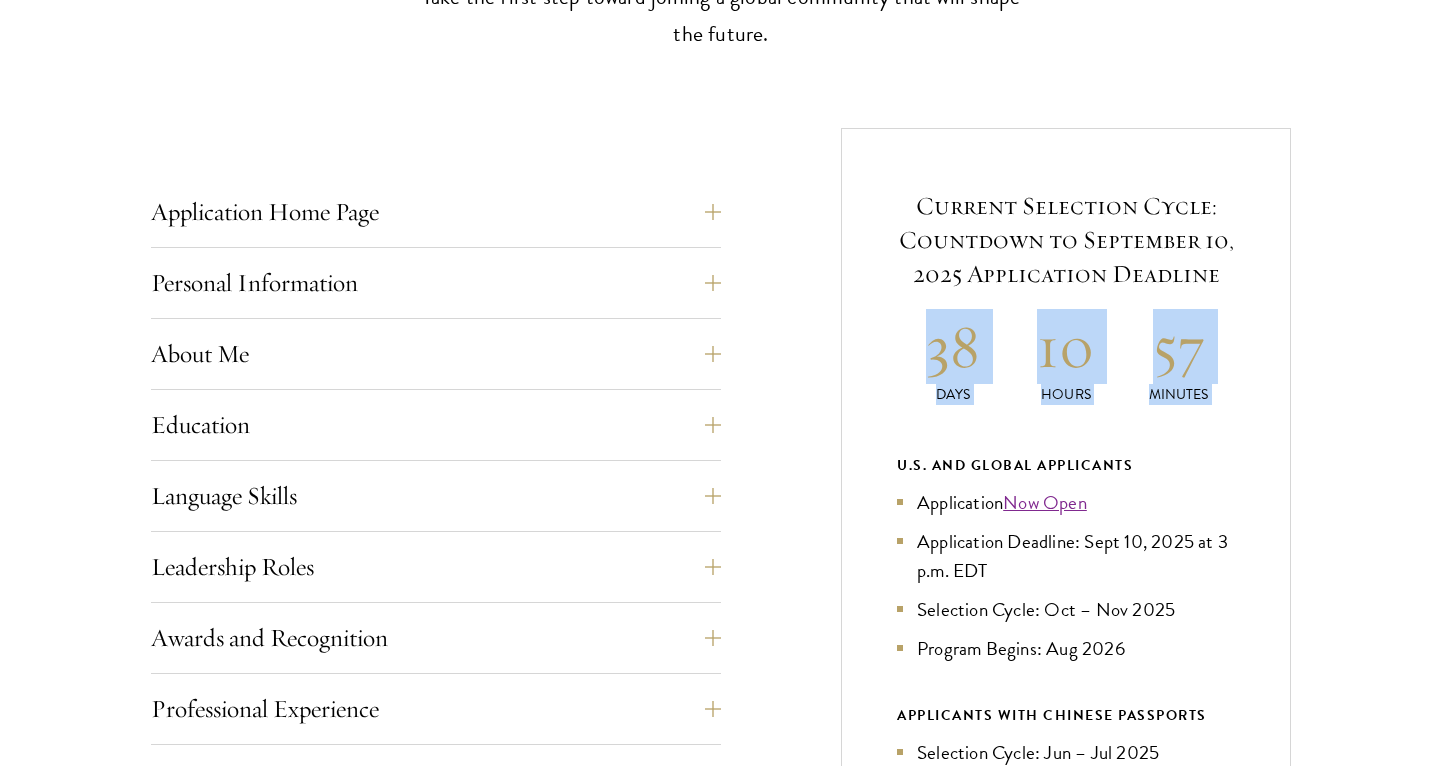 drag, startPoint x: 915, startPoint y: 350, endPoint x: 1039, endPoint y: 435, distance: 150.33629 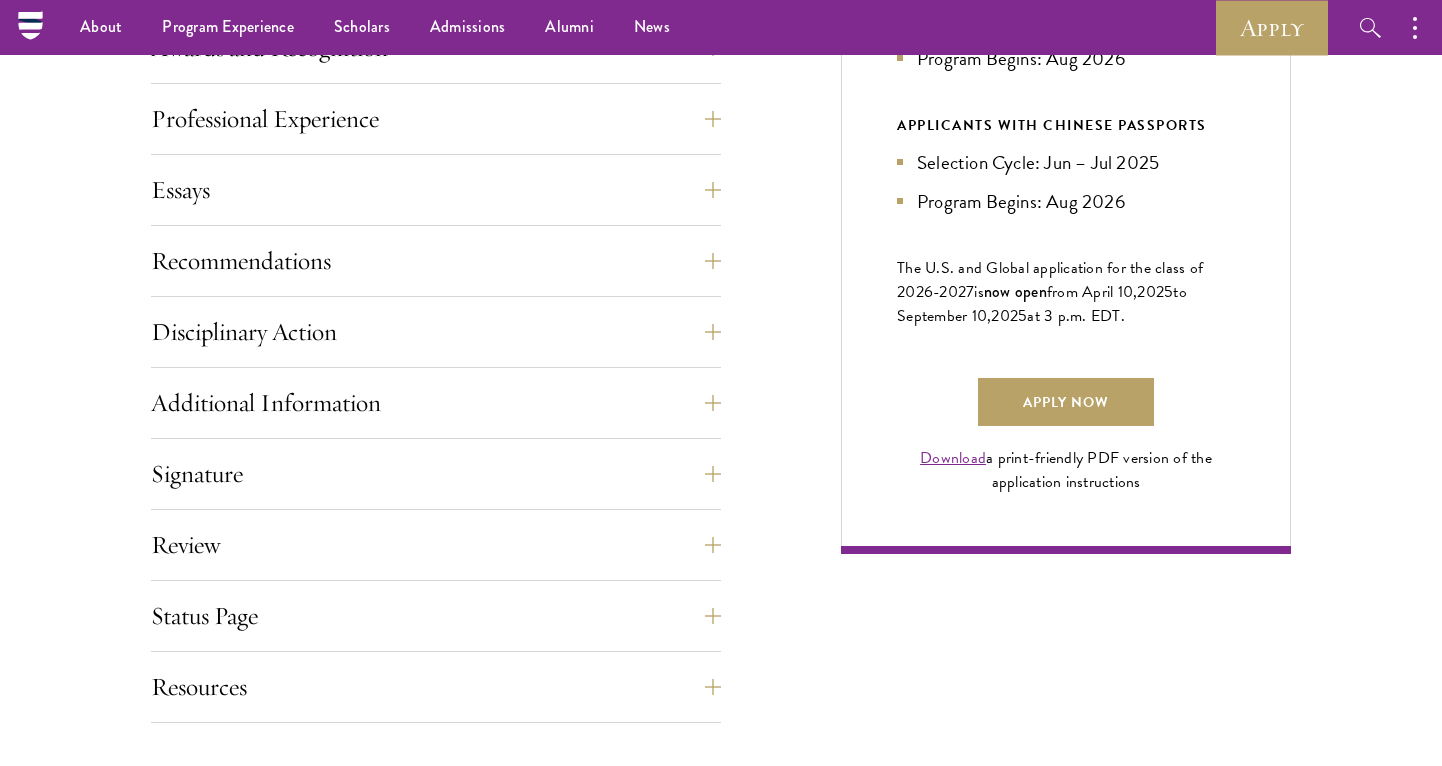 scroll, scrollTop: 890, scrollLeft: 0, axis: vertical 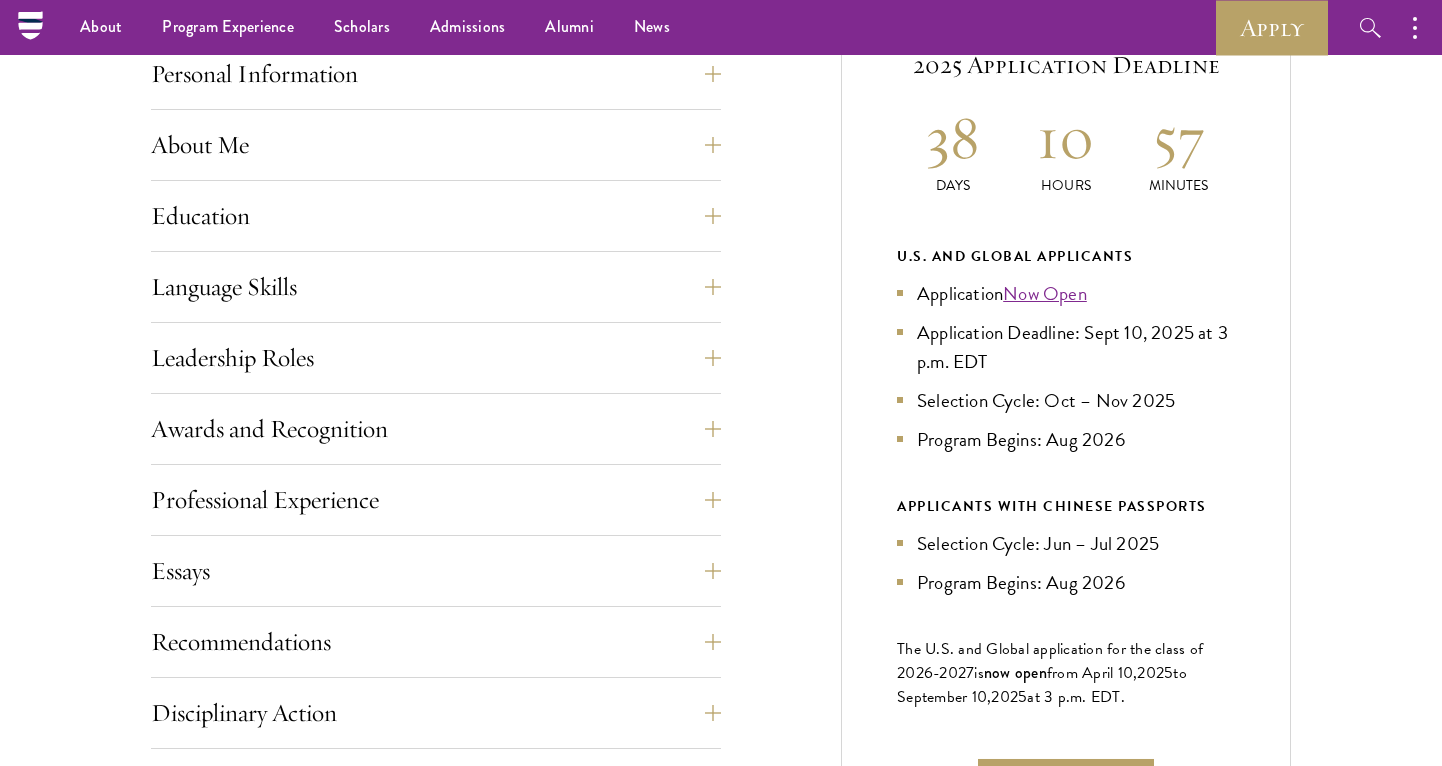 click on "Application Home Page
The online application form must be completed in English. All requirements must be submitted electronically; we do not accept materials via email or mail.
To begin, create an account to start a new application. The email address provided to create your account will be used for all correspondence about your admissions status. After creating an account, a system-generated email will be sent to you with a temporary PIN to activate your account. If you do not receive this email immediately, check your spam/junk folders. Add  admissions@schwarzmanscholars.org  to your safe senders list.
Once you have created an account, click “Start New Application” to begin your application. You do not have to complete your application in one sitting; you may access and continue your work as frequently as needed before final submission. To save your work, click on the “Continue” button.
Personal Information
." at bounding box center (721, 511) 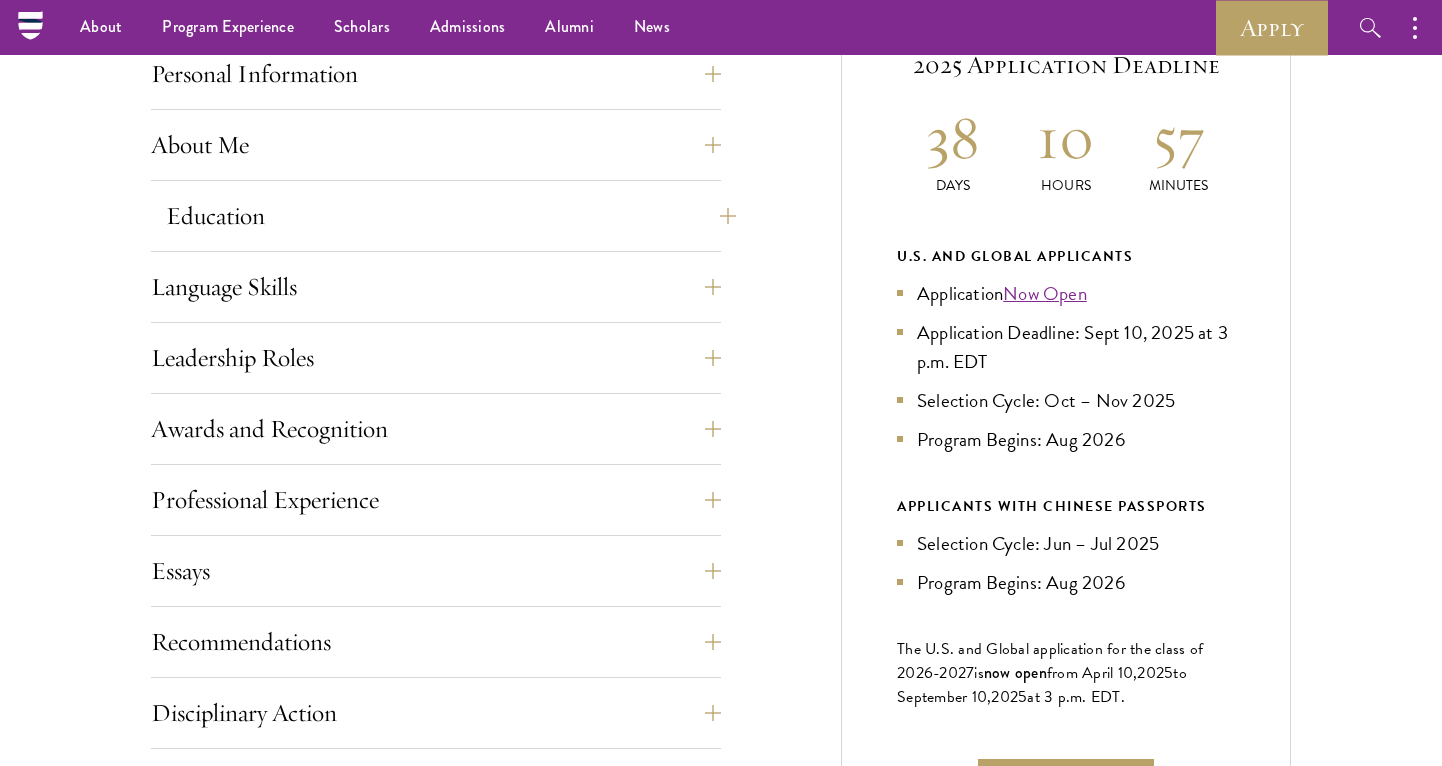 click on "Education" at bounding box center (451, 216) 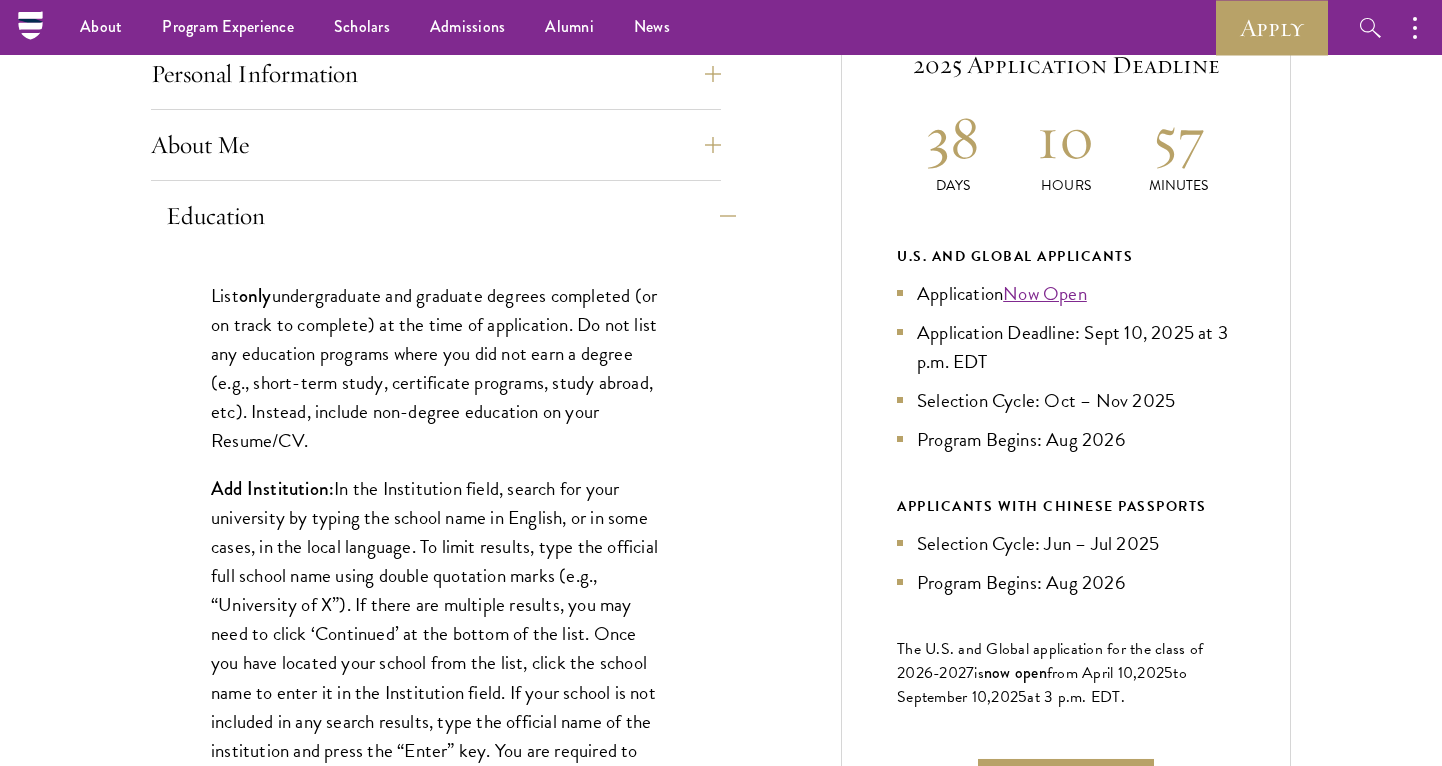 click on "Education" at bounding box center [451, 216] 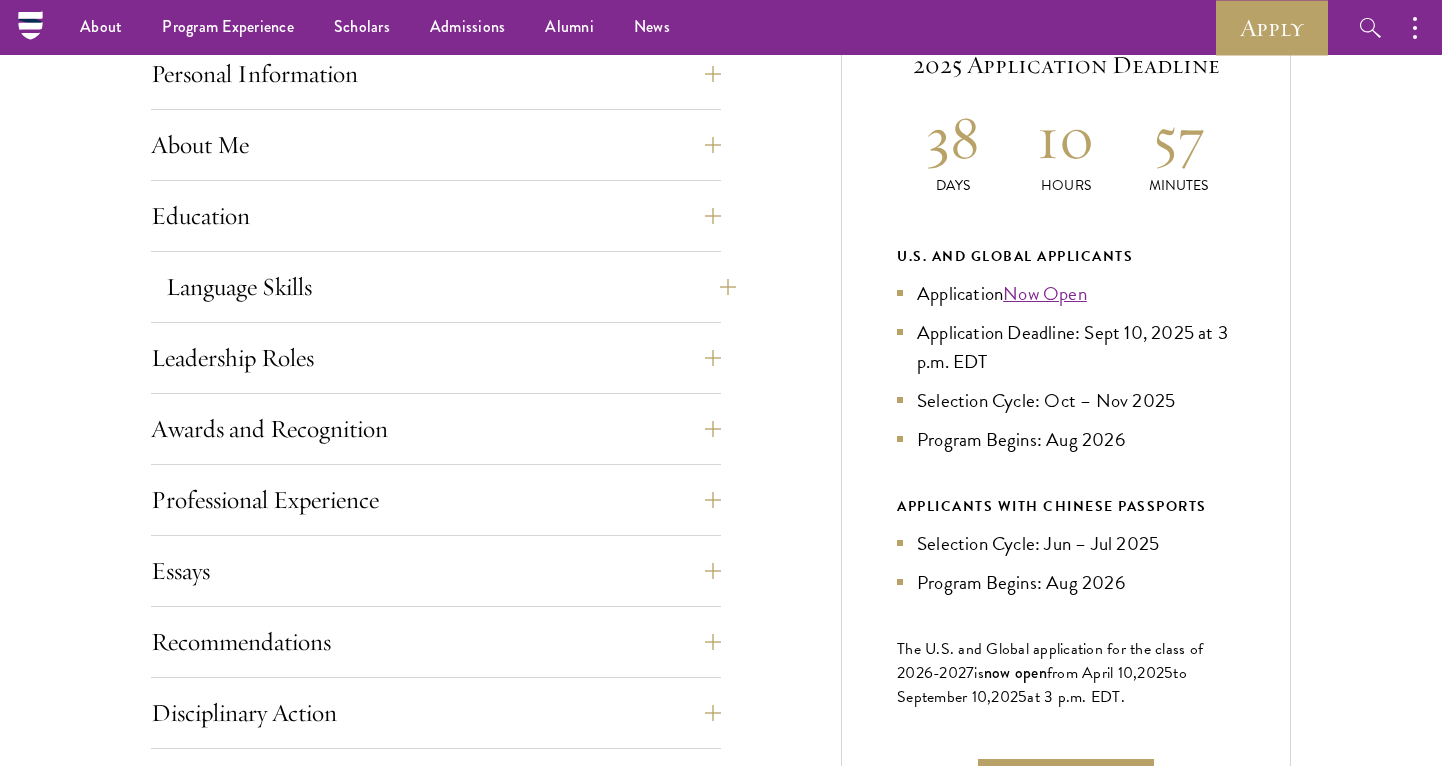 click on "Language Skills" at bounding box center [451, 287] 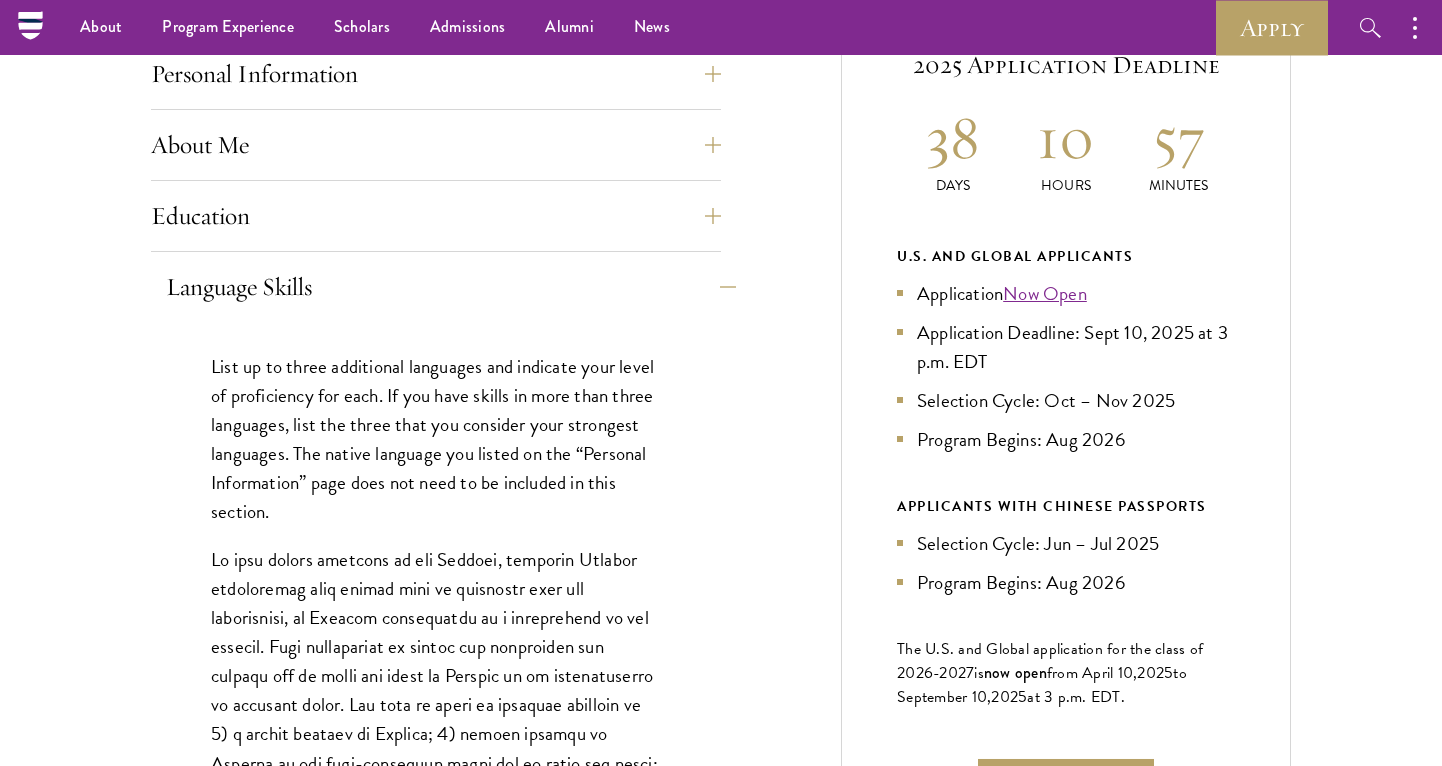click on "Language Skills" at bounding box center (451, 287) 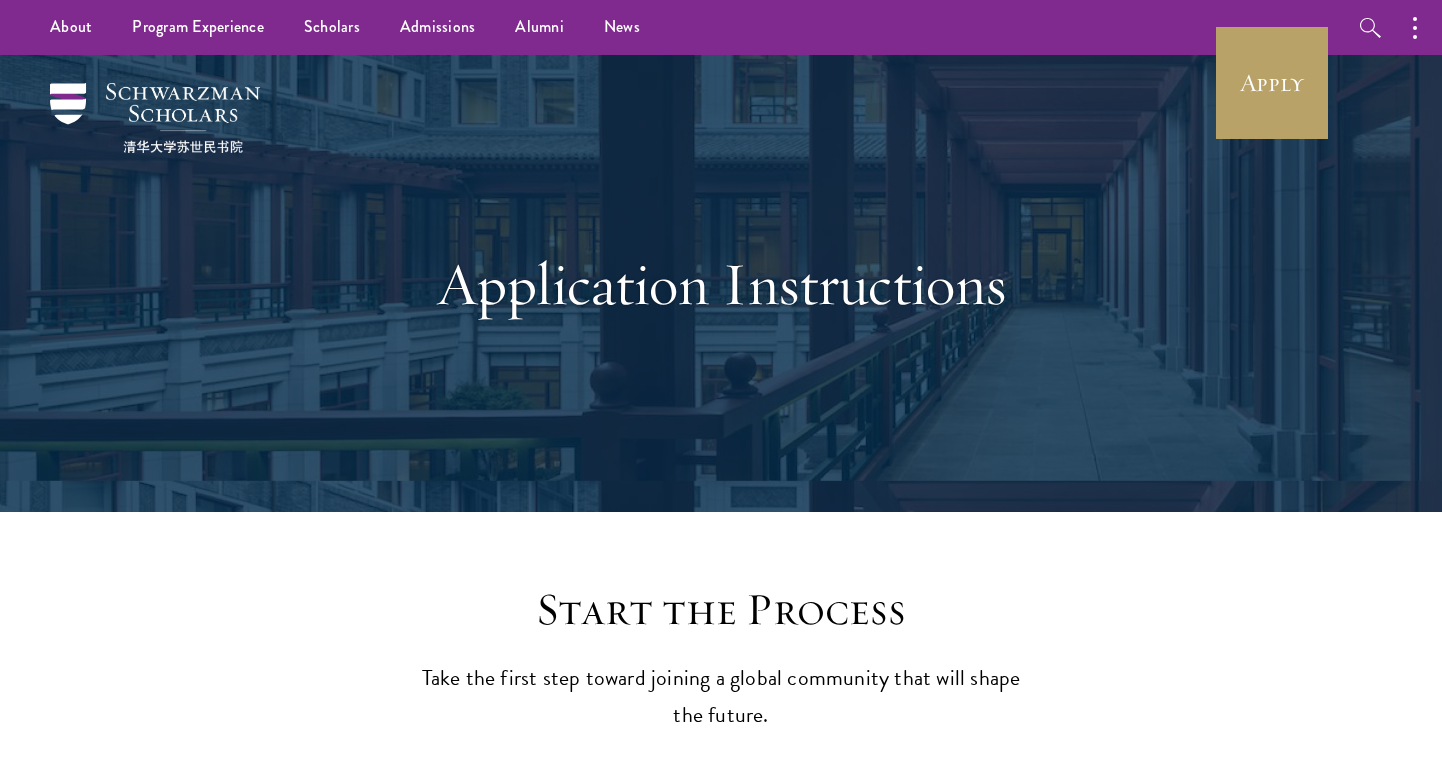 scroll, scrollTop: 0, scrollLeft: 0, axis: both 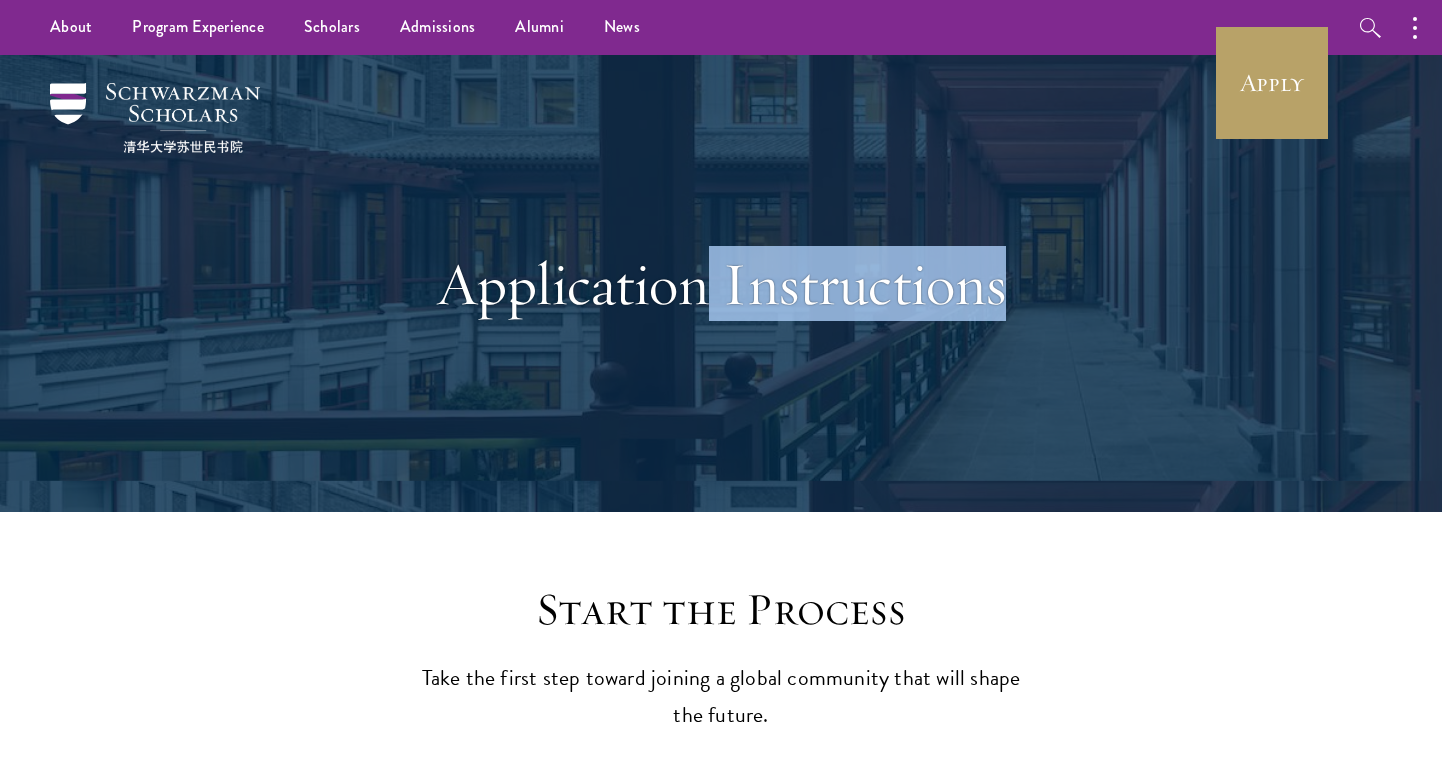 drag, startPoint x: 707, startPoint y: 285, endPoint x: 778, endPoint y: 317, distance: 77.87811 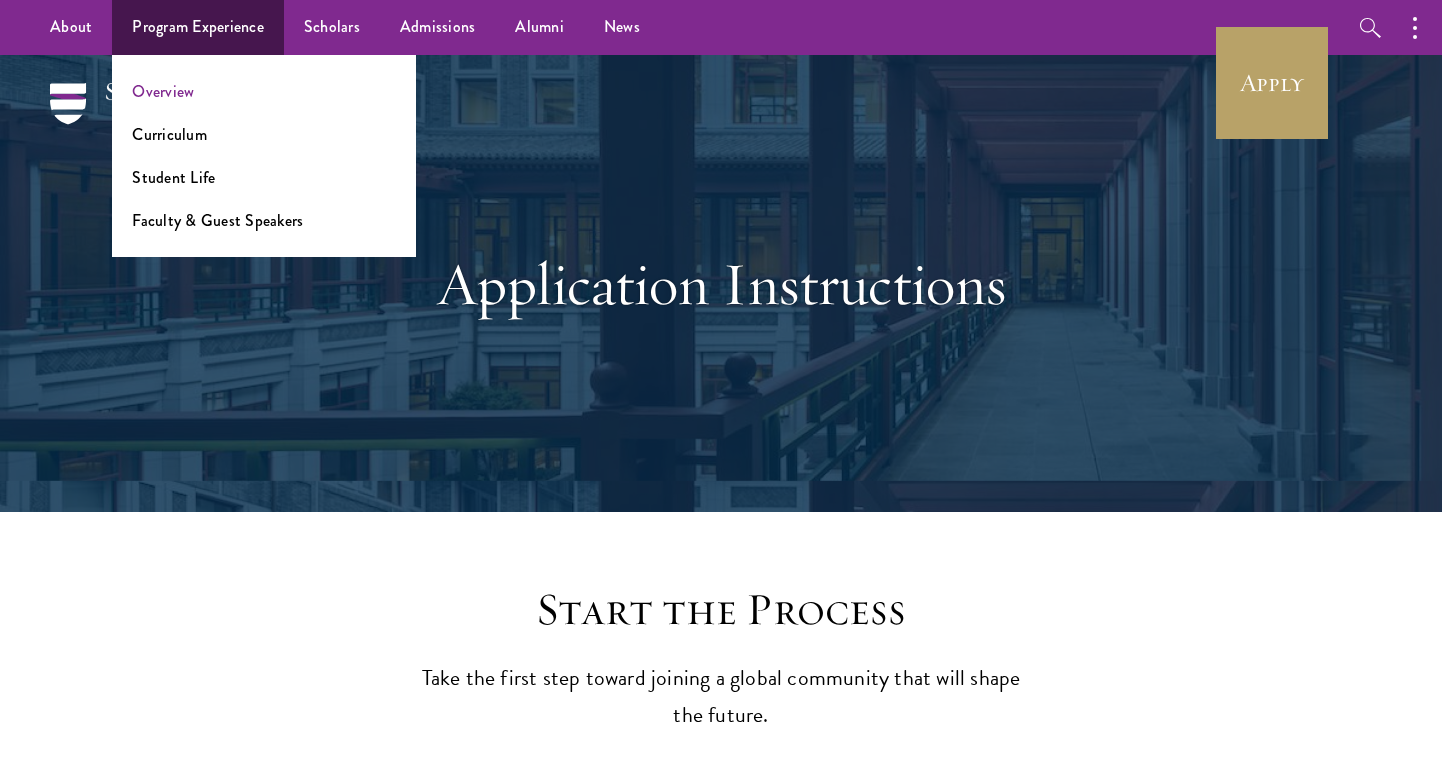 click on "Overview" at bounding box center (163, 91) 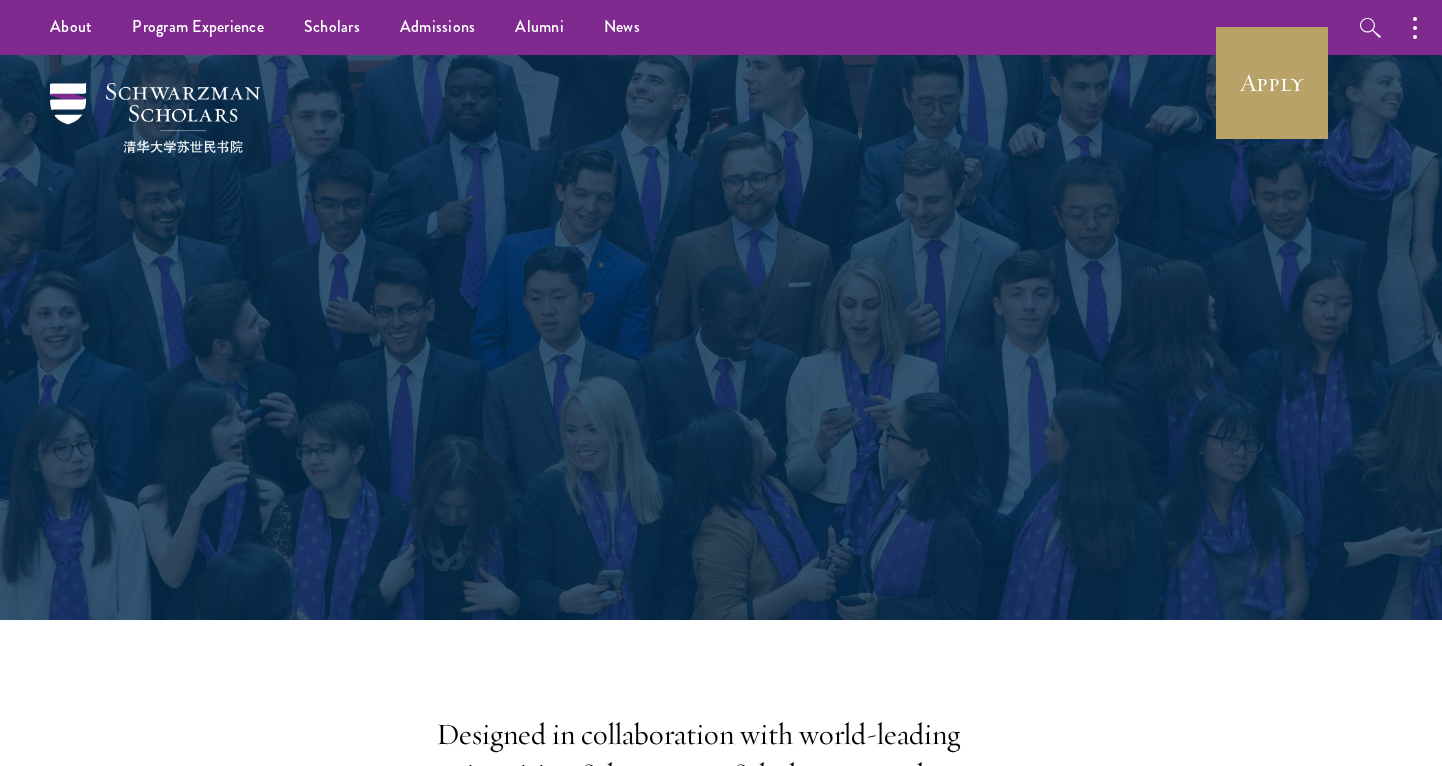 scroll, scrollTop: 0, scrollLeft: 0, axis: both 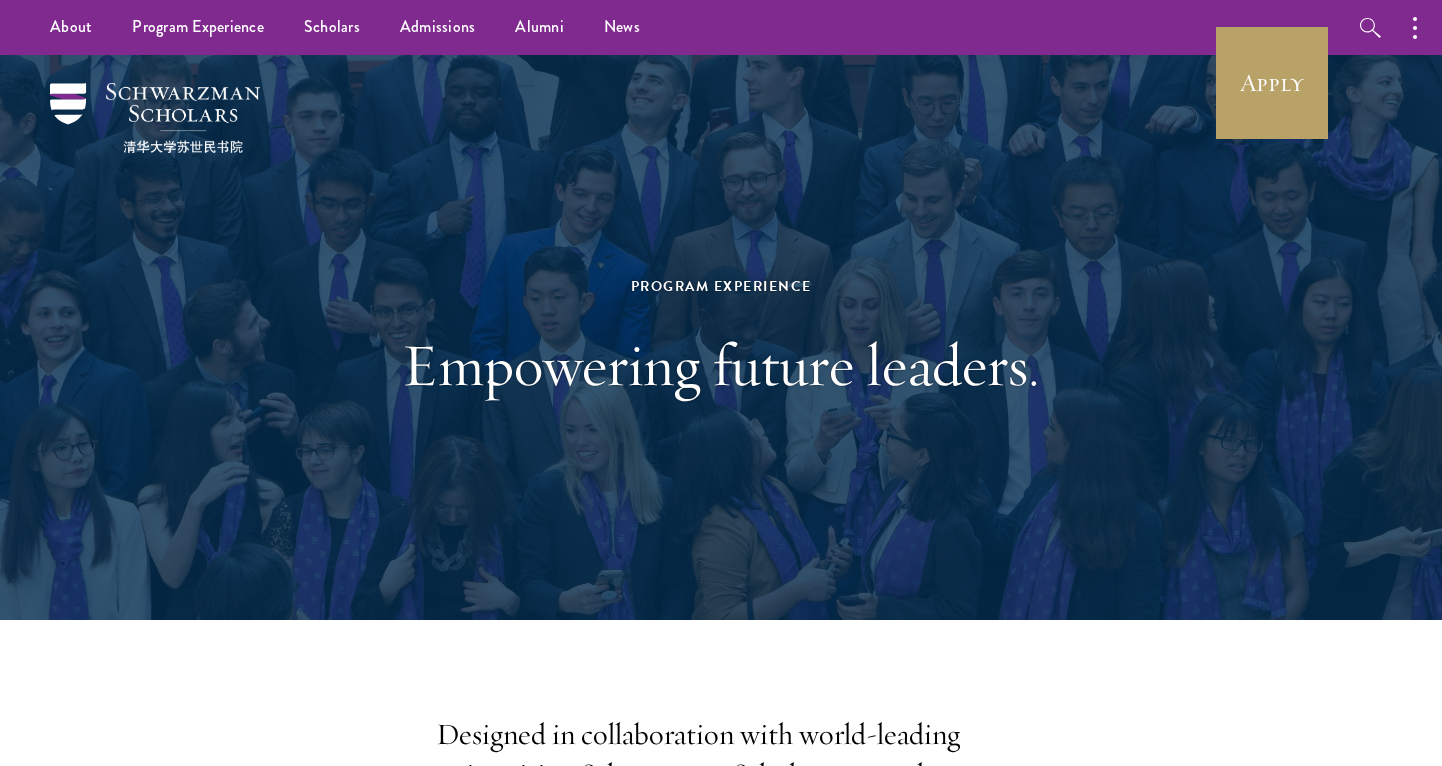 click on "Apply
Follow Schwarzman Scholars" at bounding box center (1436, 27) 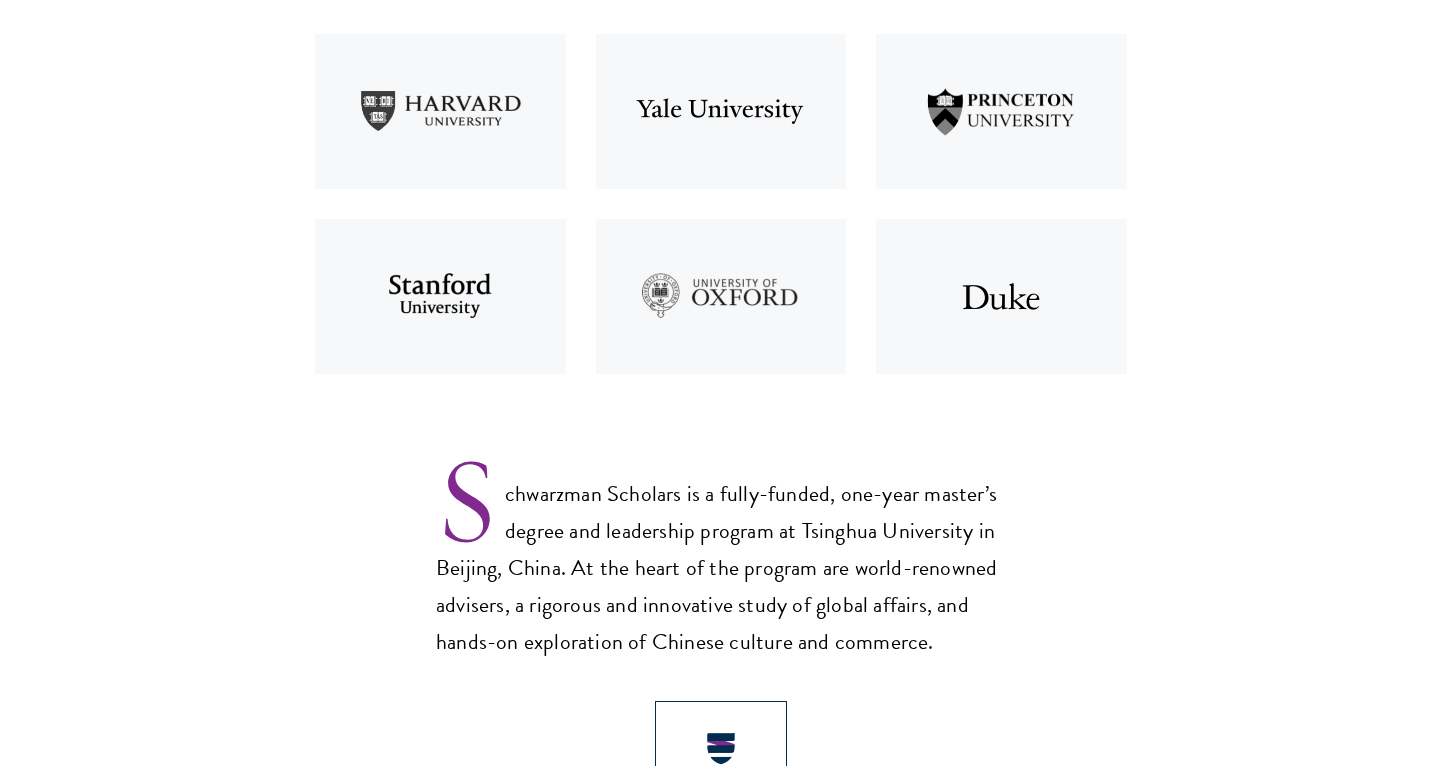 scroll, scrollTop: 927, scrollLeft: 0, axis: vertical 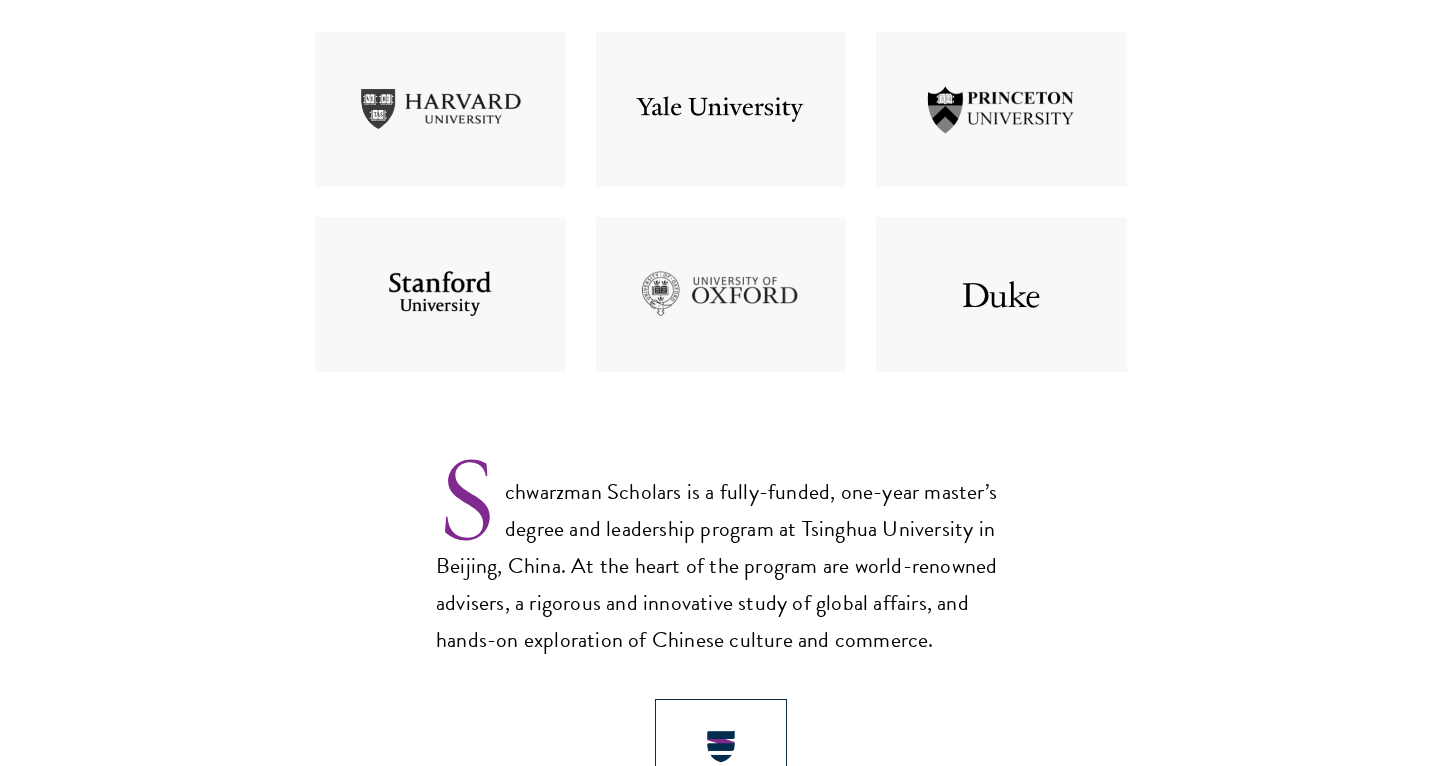 click on "Schwarzman Scholars is a fully-funded, one-year master’s degree and leadership program at Tsinghua University in Beijing, China. At the heart of the program are world-renowned advisers, a rigorous and innovative study of global affairs, and hands-on exploration of Chinese culture and commerce." at bounding box center [721, 550] 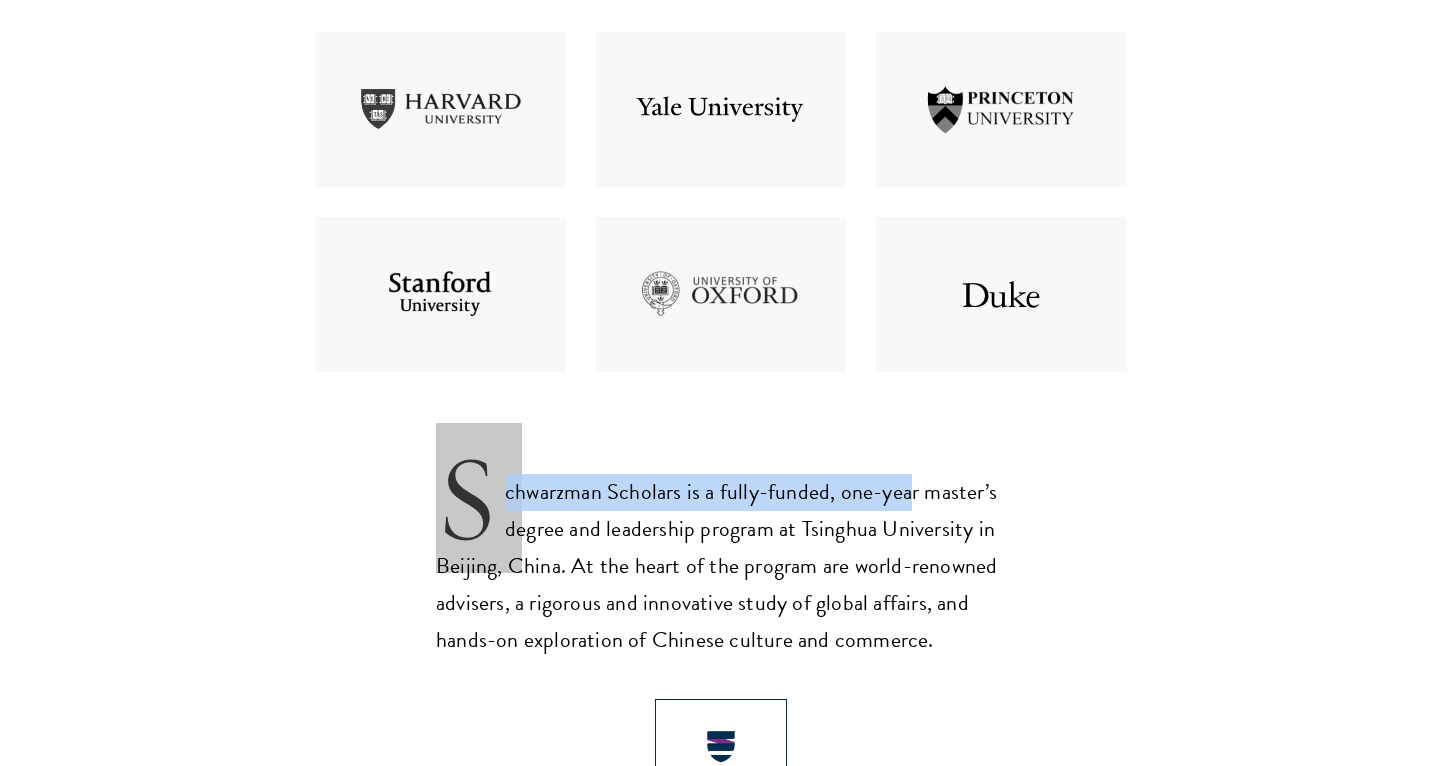 drag, startPoint x: 878, startPoint y: 473, endPoint x: 899, endPoint y: 500, distance: 34.20526 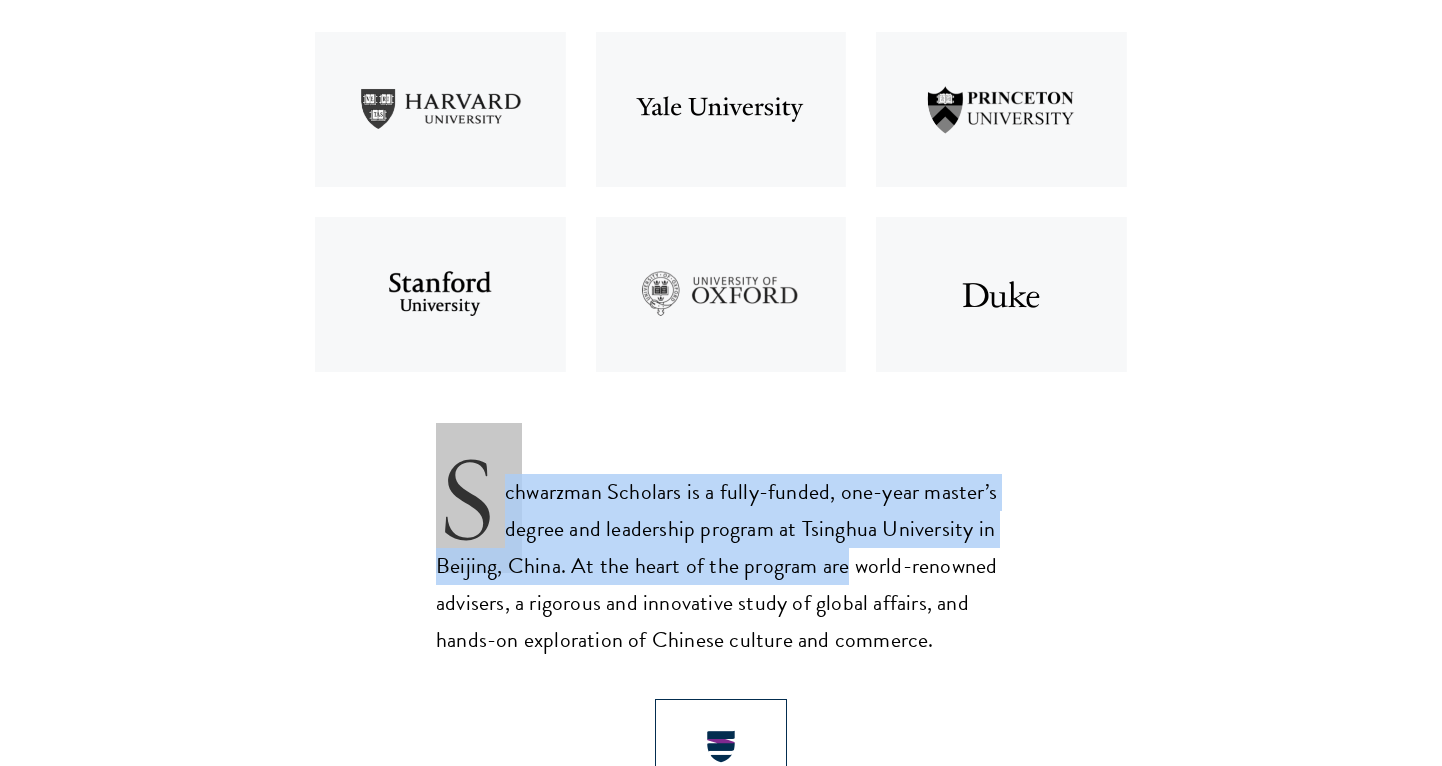 drag, startPoint x: 832, startPoint y: 499, endPoint x: 846, endPoint y: 552, distance: 54.81788 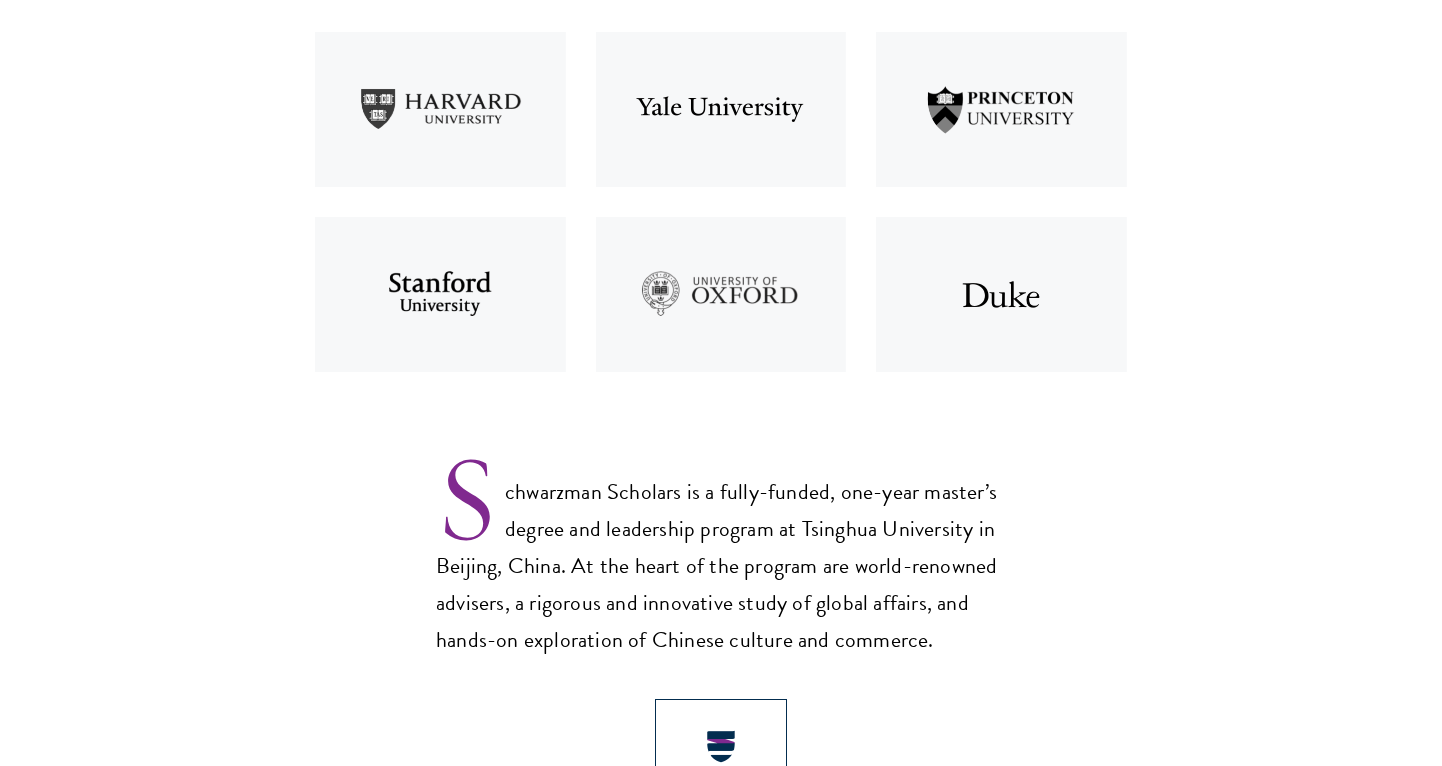 click on "Schwarzman Scholars is a fully-funded, one-year master’s degree and leadership program at Tsinghua University in Beijing, China. At the heart of the program are world-renowned advisers, a rigorous and innovative study of global affairs, and hands-on exploration of Chinese culture and commerce." at bounding box center (721, 550) 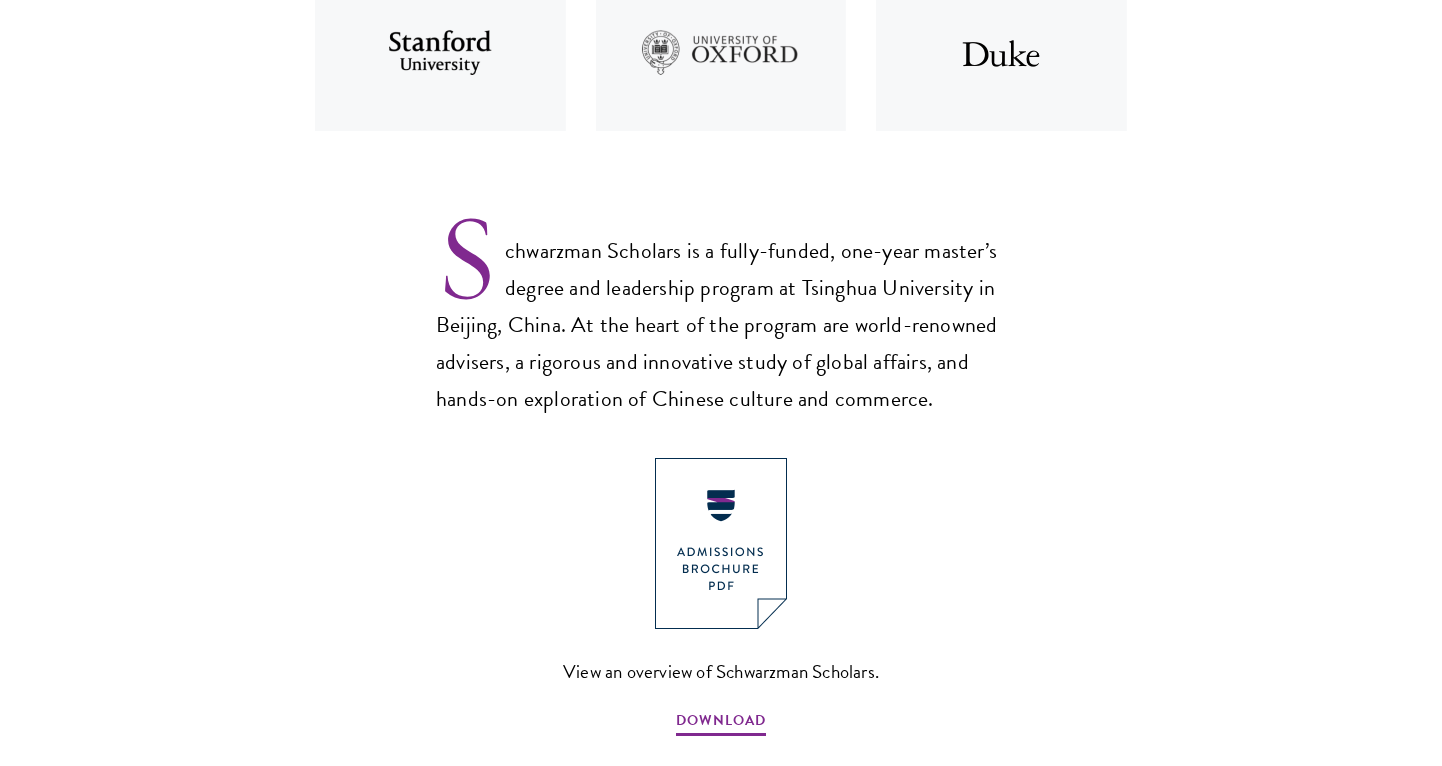 scroll, scrollTop: 1171, scrollLeft: 0, axis: vertical 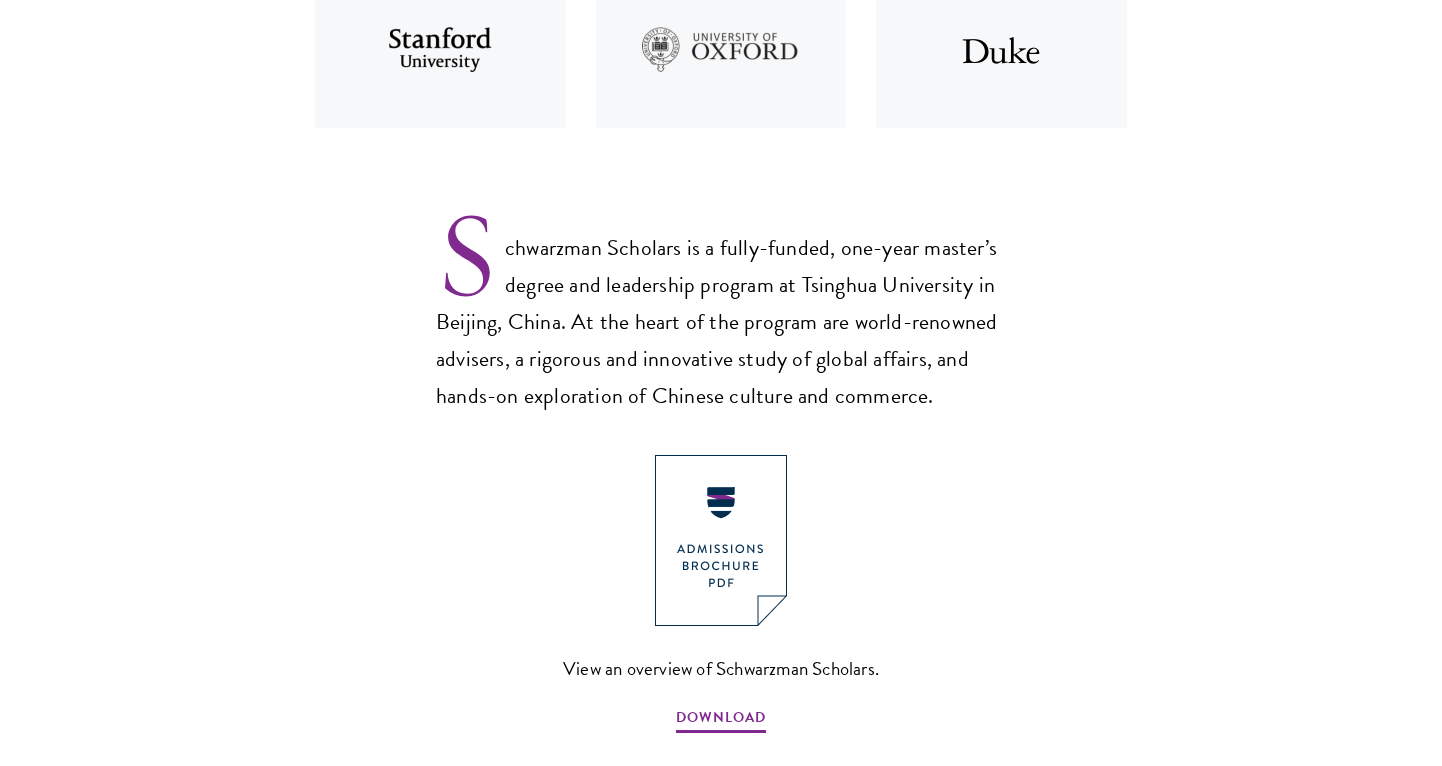 click at bounding box center (721, 540) 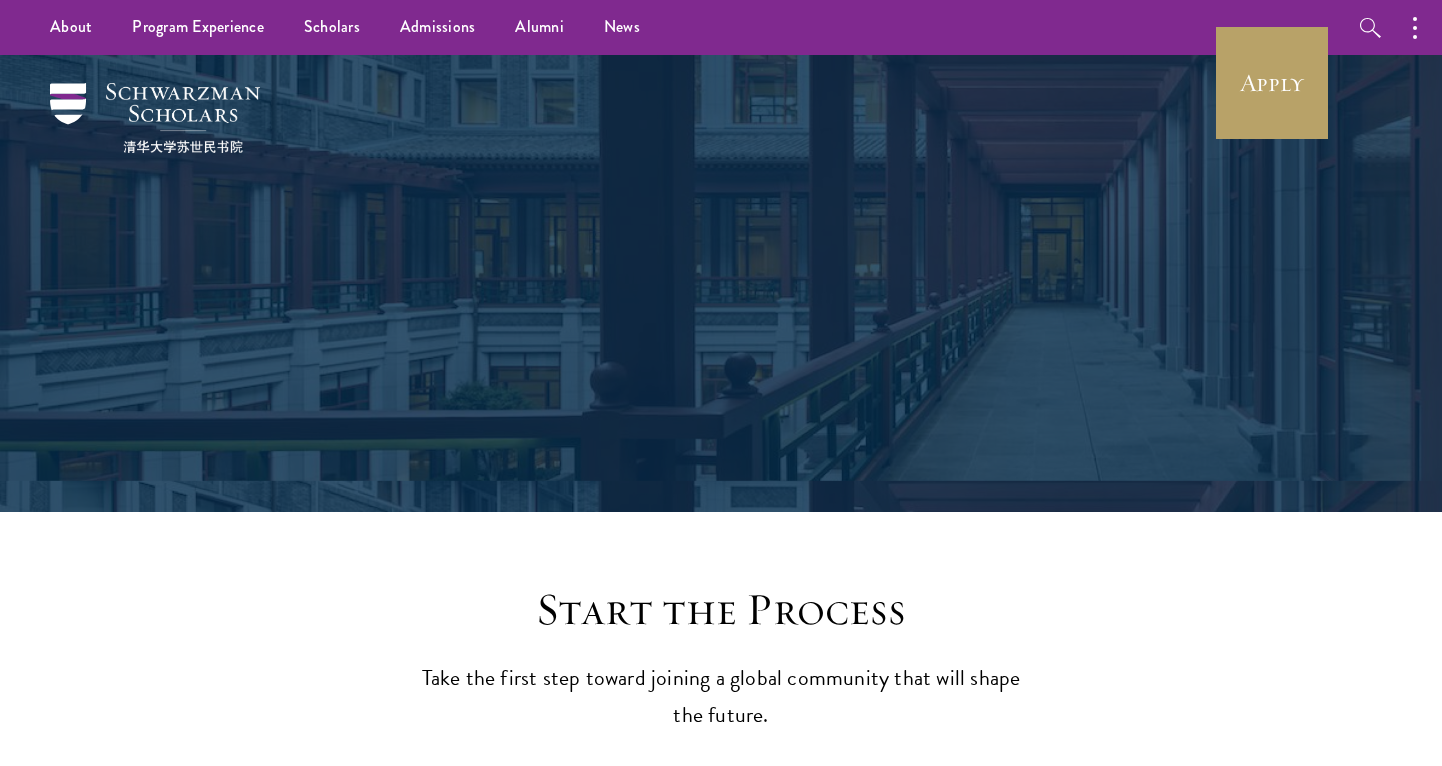 scroll, scrollTop: 0, scrollLeft: 0, axis: both 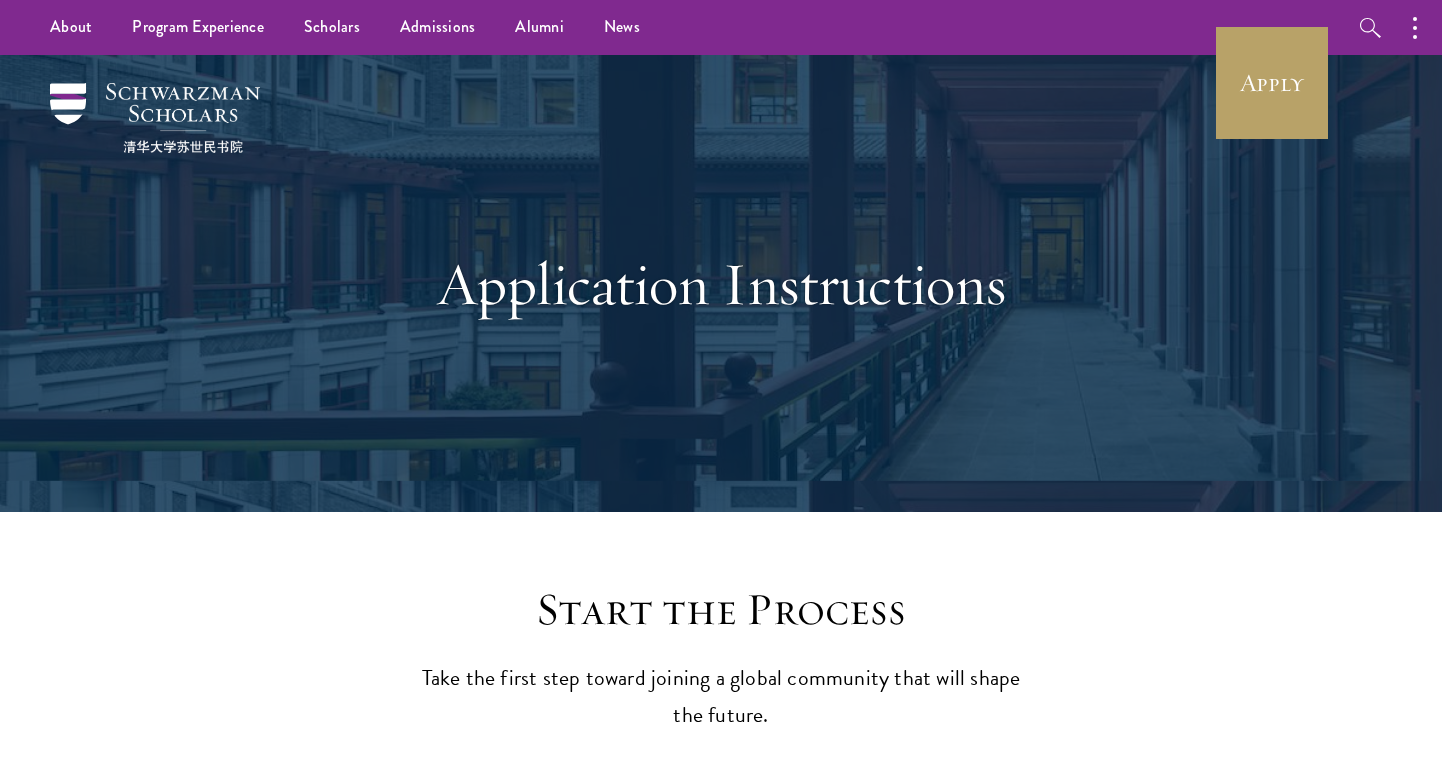 click at bounding box center (155, 118) 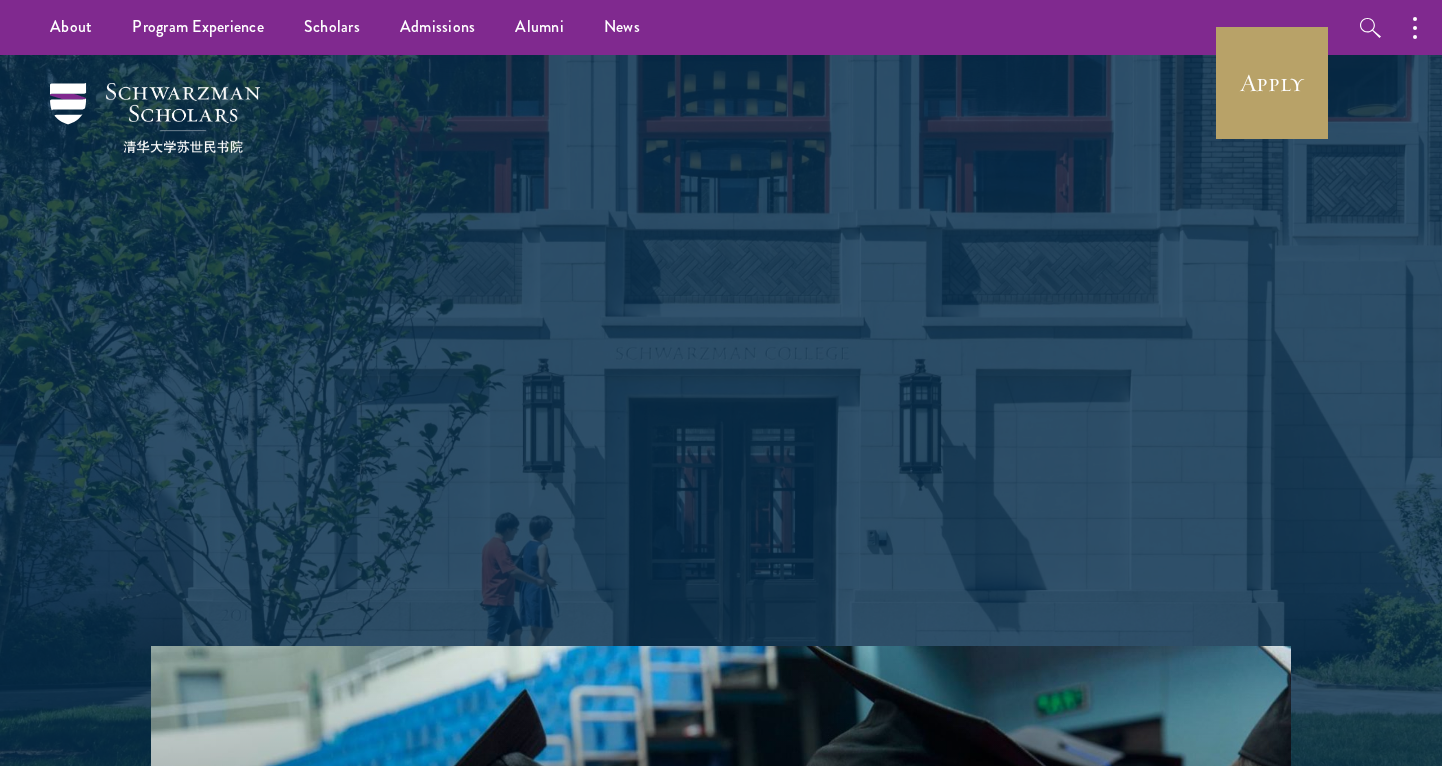 scroll, scrollTop: 0, scrollLeft: 0, axis: both 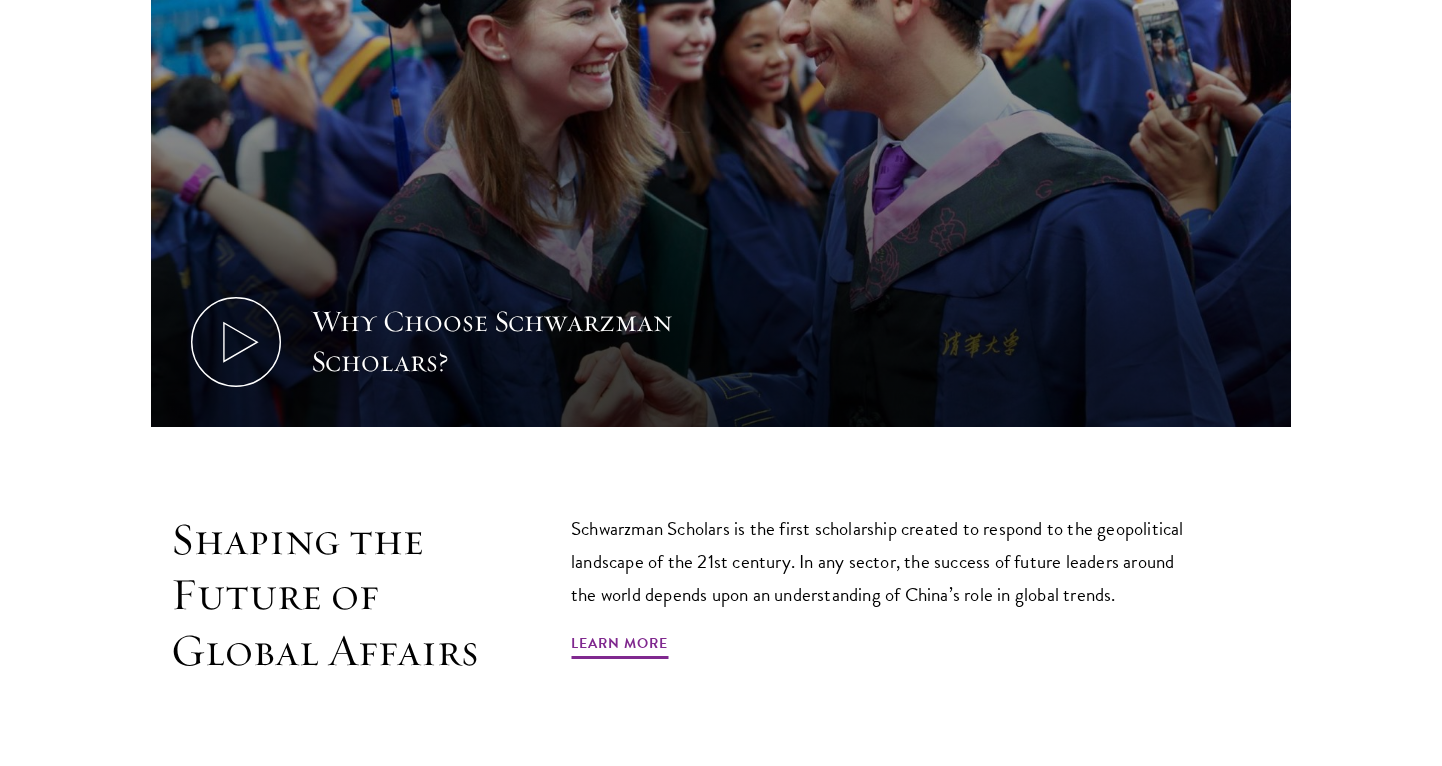 click on "Schwarzman Scholars is the first scholarship created to respond to the geopolitical landscape of the 21st century. In any sector, the success of future leaders around the world depends upon an understanding of China’s role in global trends." at bounding box center [886, 561] 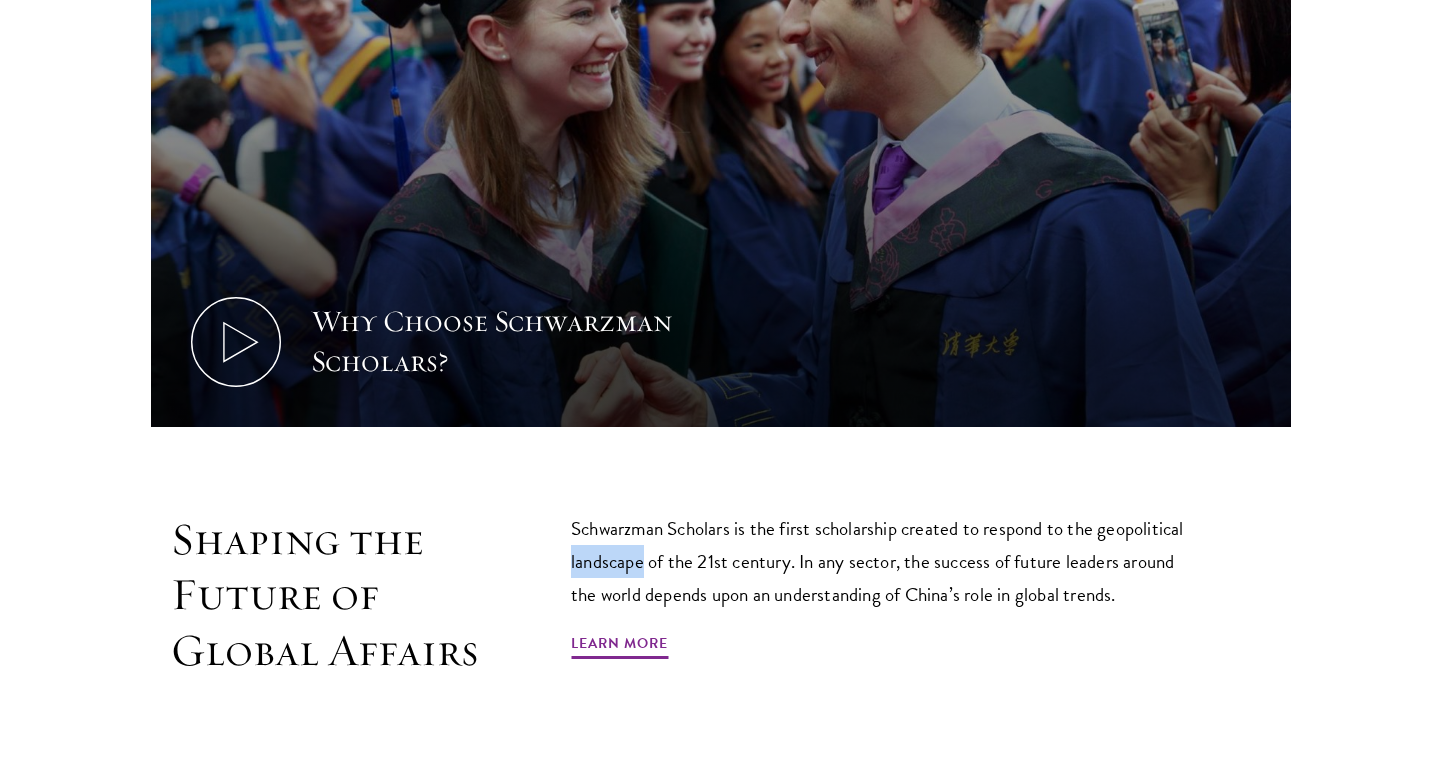 click on "Schwarzman Scholars is the first scholarship created to respond to the geopolitical landscape of the 21st century. In any sector, the success of future leaders around the world depends upon an understanding of China’s role in global trends." at bounding box center [886, 561] 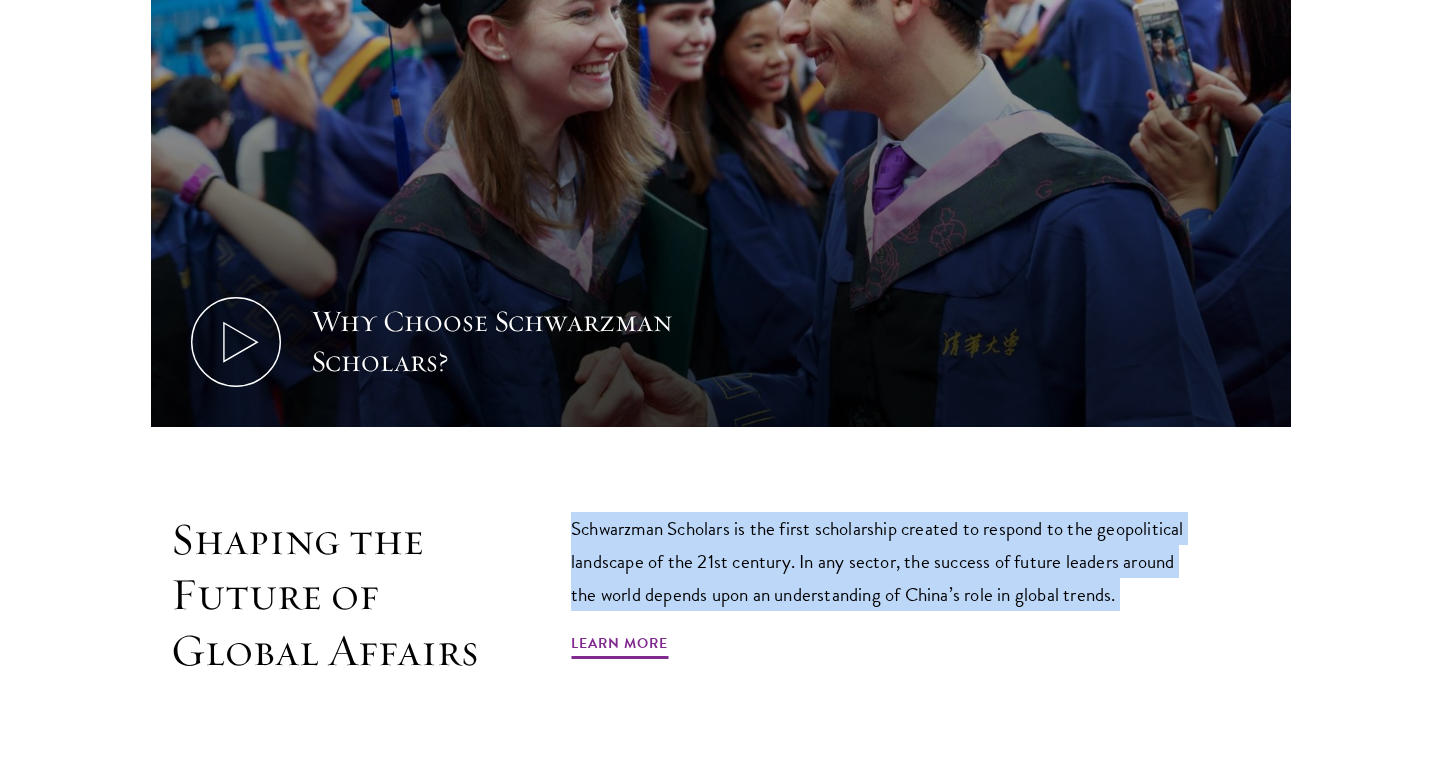click on "Schwarzman Scholars is the first scholarship created to respond to the geopolitical landscape of the 21st century. In any sector, the success of future leaders around the world depends upon an understanding of China’s role in global trends." at bounding box center [886, 561] 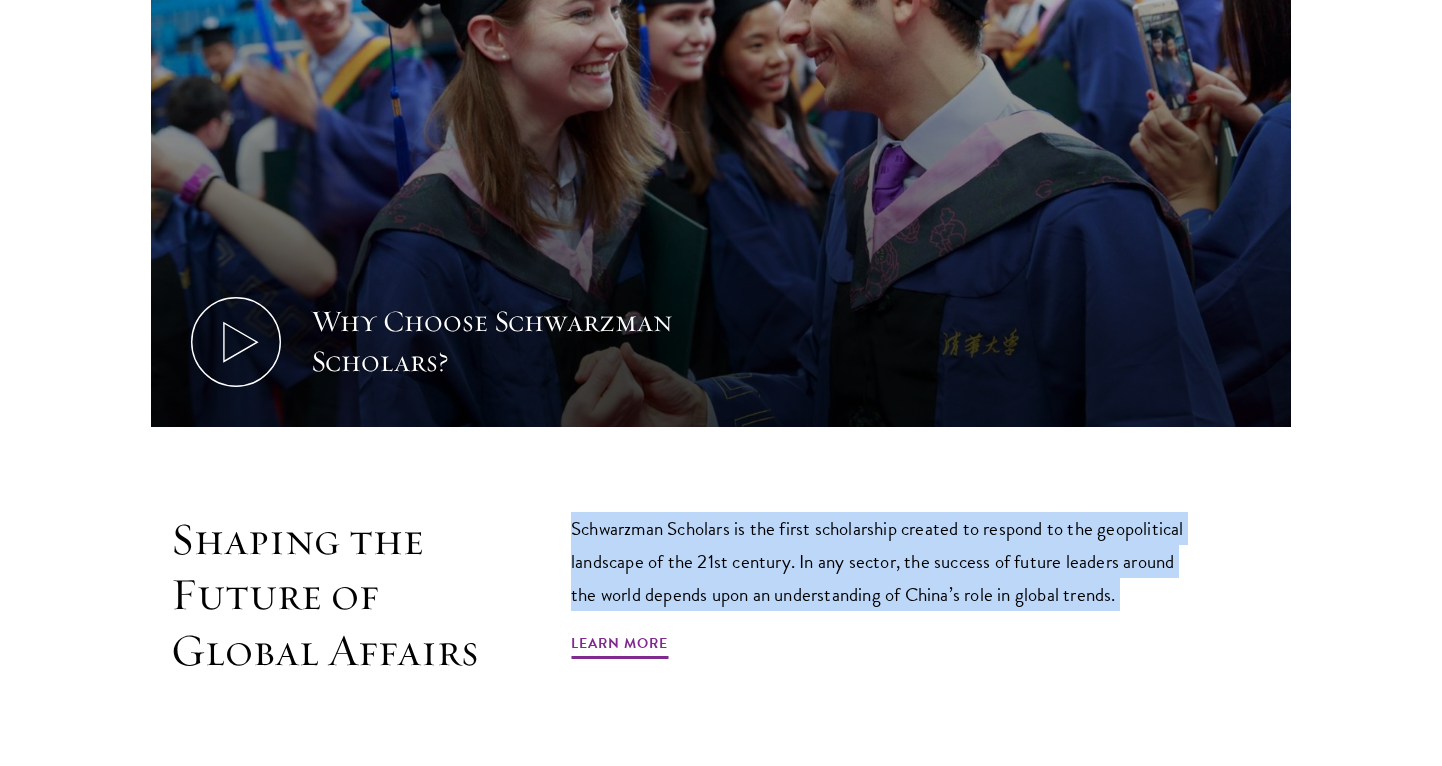 click on "Schwarzman Scholars is the first scholarship created to respond to the geopolitical landscape of the 21st century. In any sector, the success of future leaders around the world depends upon an understanding of China’s role in global trends." at bounding box center (886, 561) 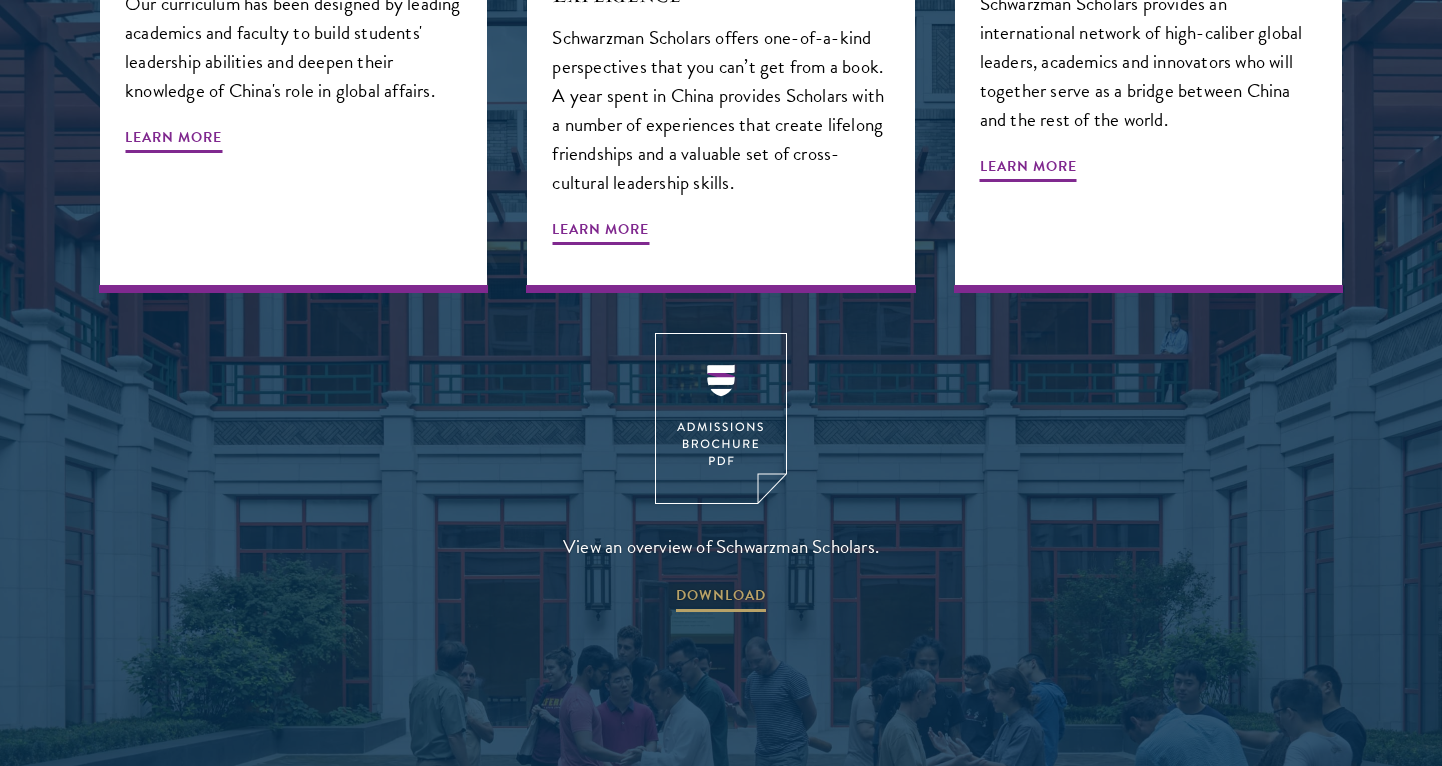 scroll, scrollTop: 2485, scrollLeft: 0, axis: vertical 